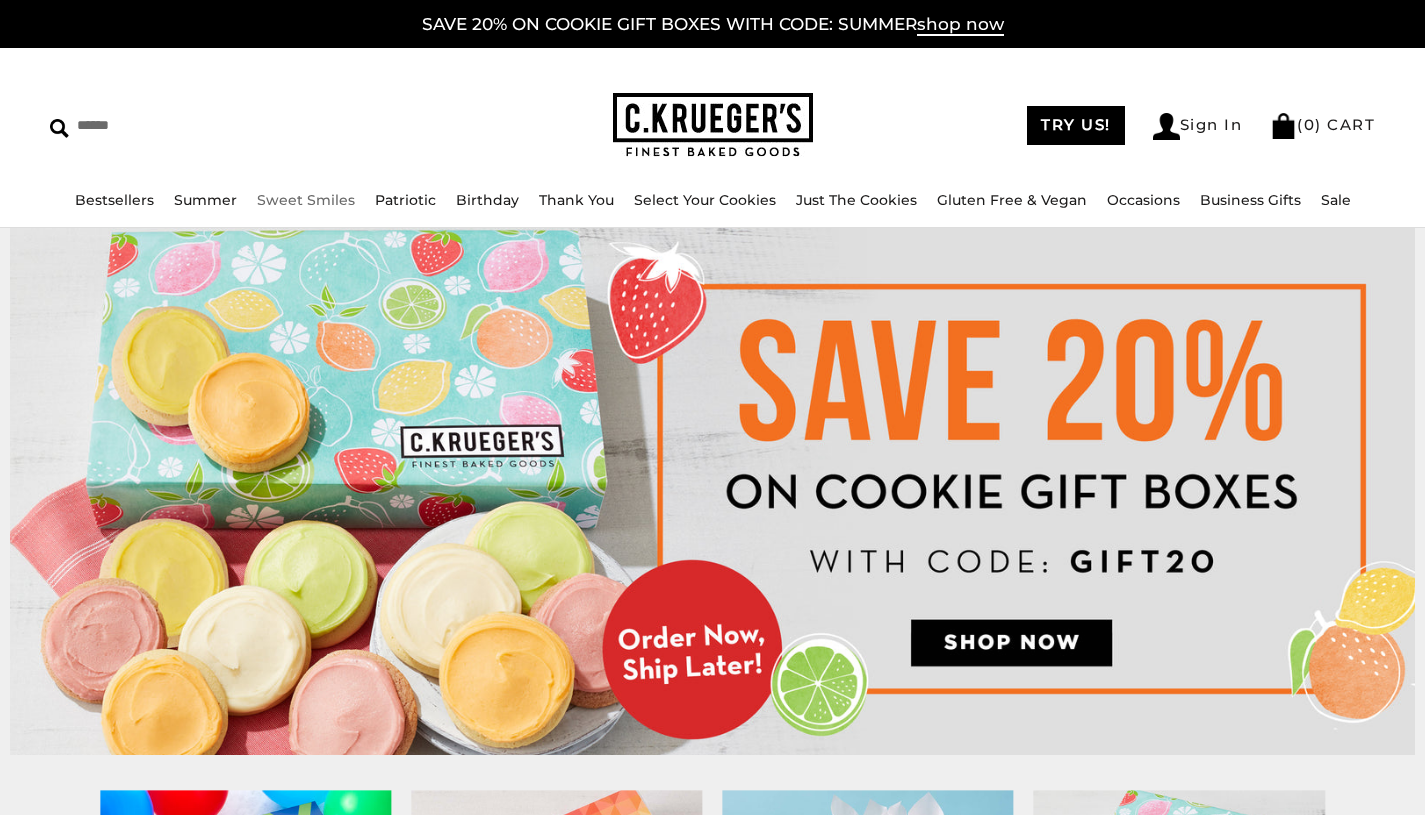 scroll, scrollTop: 0, scrollLeft: 0, axis: both 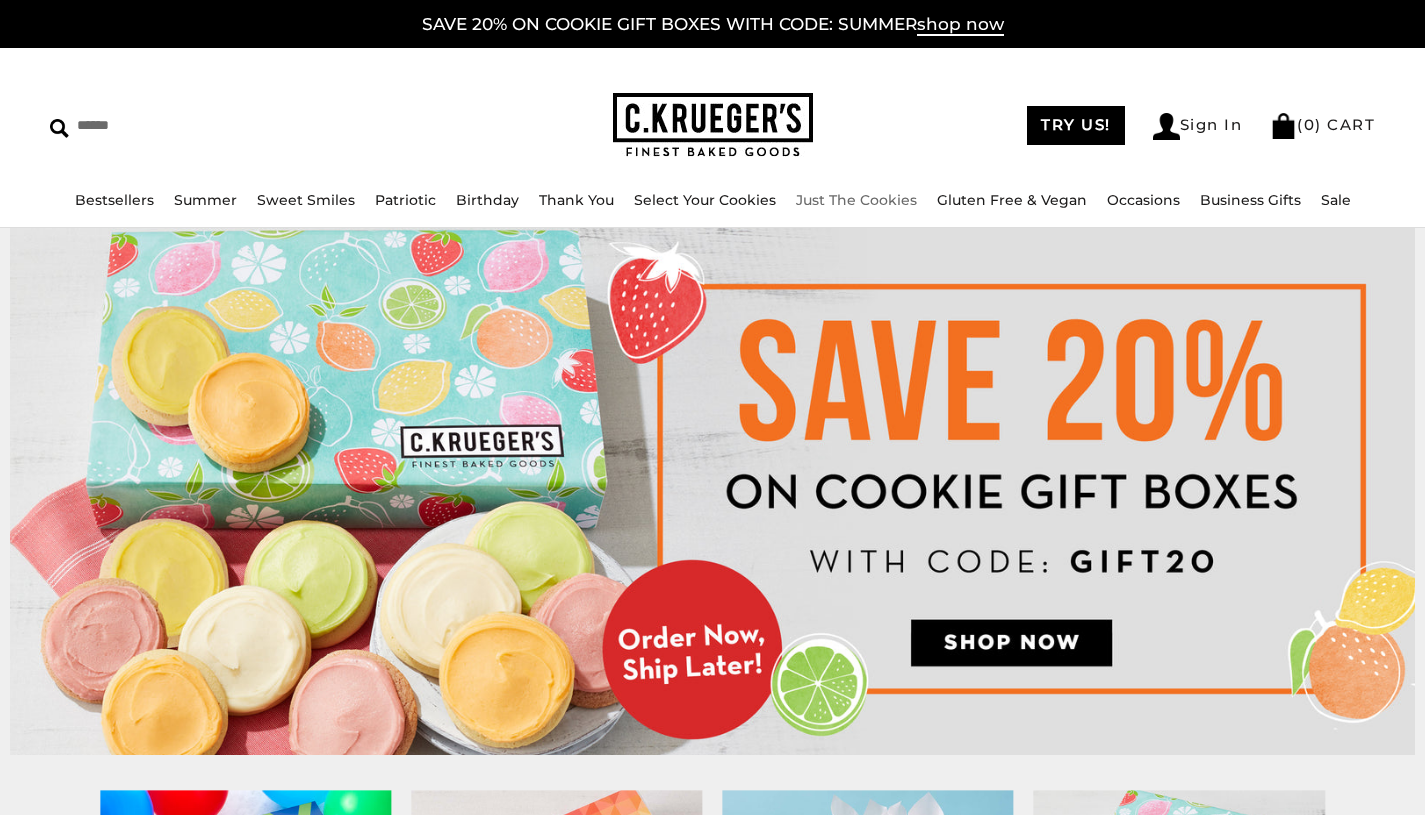 click on "Just The Cookies" at bounding box center (856, 200) 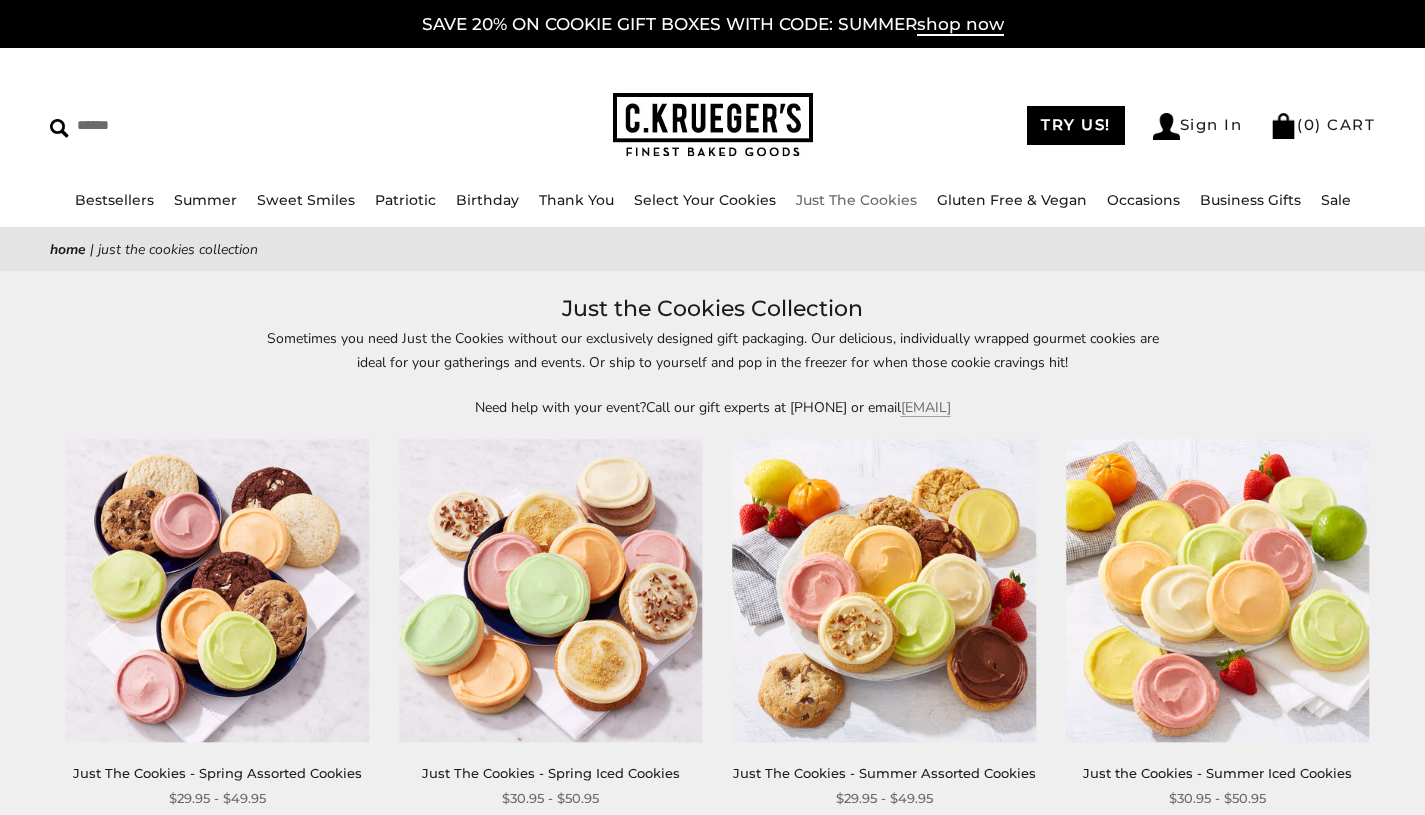 scroll, scrollTop: 0, scrollLeft: 0, axis: both 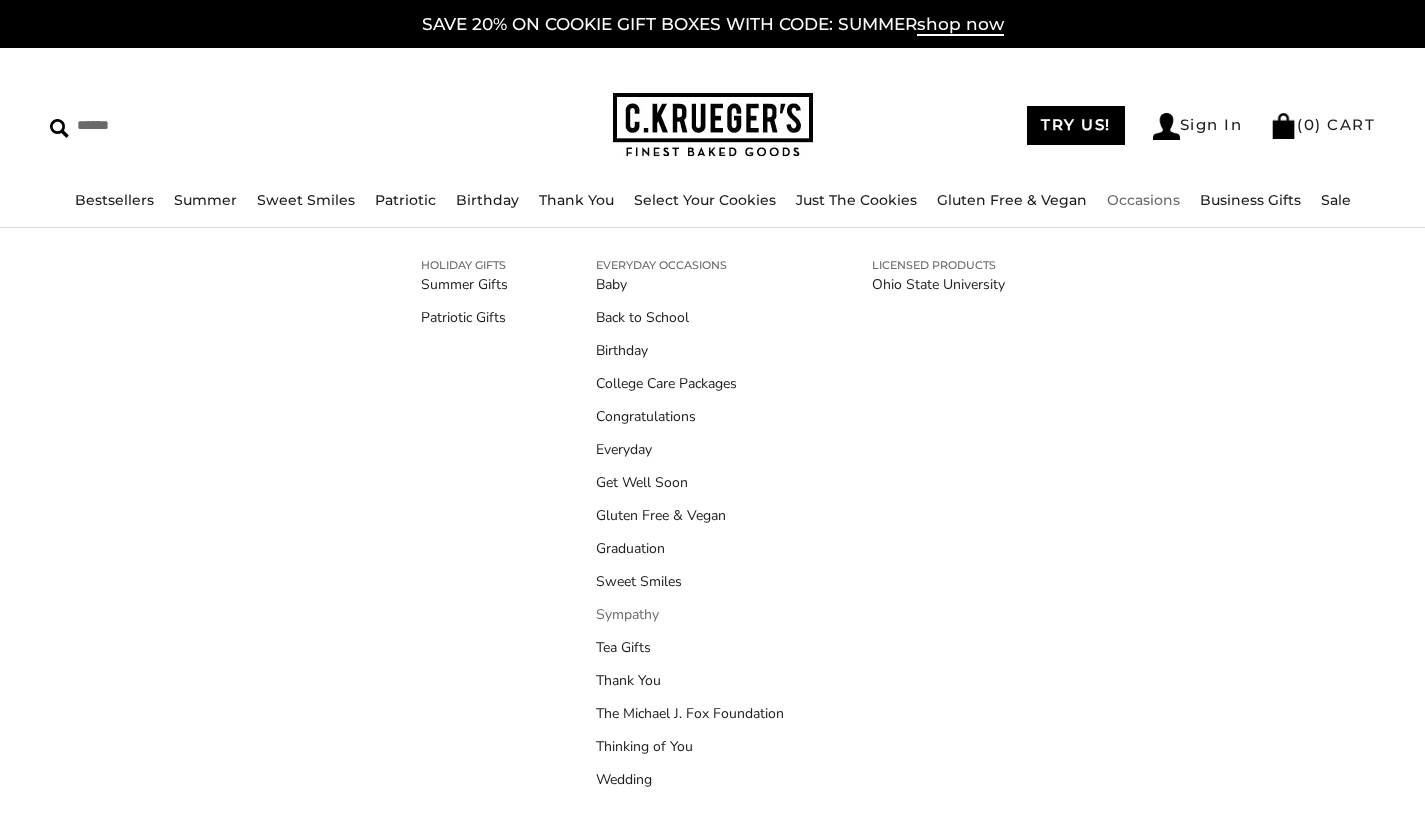 click on "Sympathy" at bounding box center (690, 614) 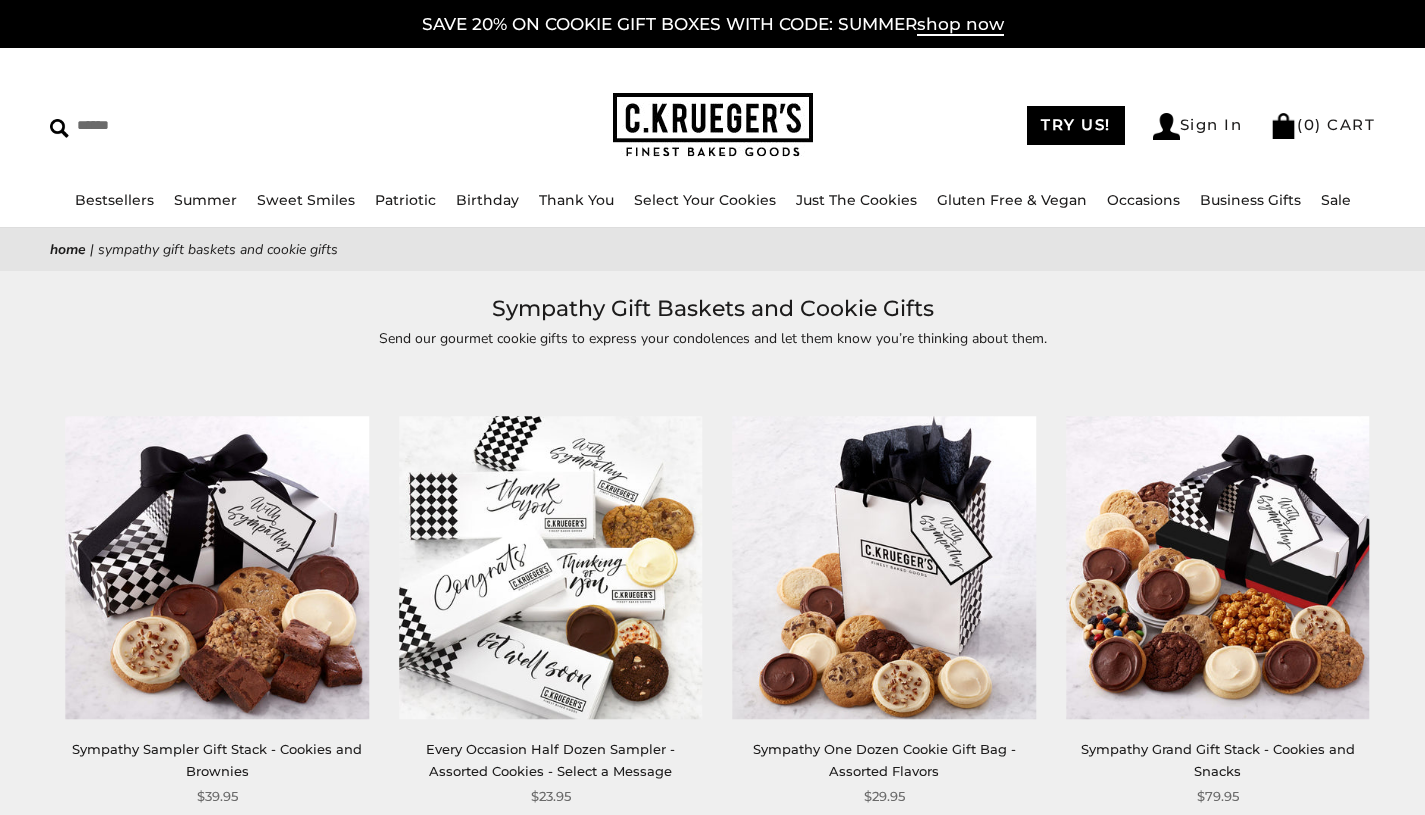 scroll, scrollTop: 0, scrollLeft: 0, axis: both 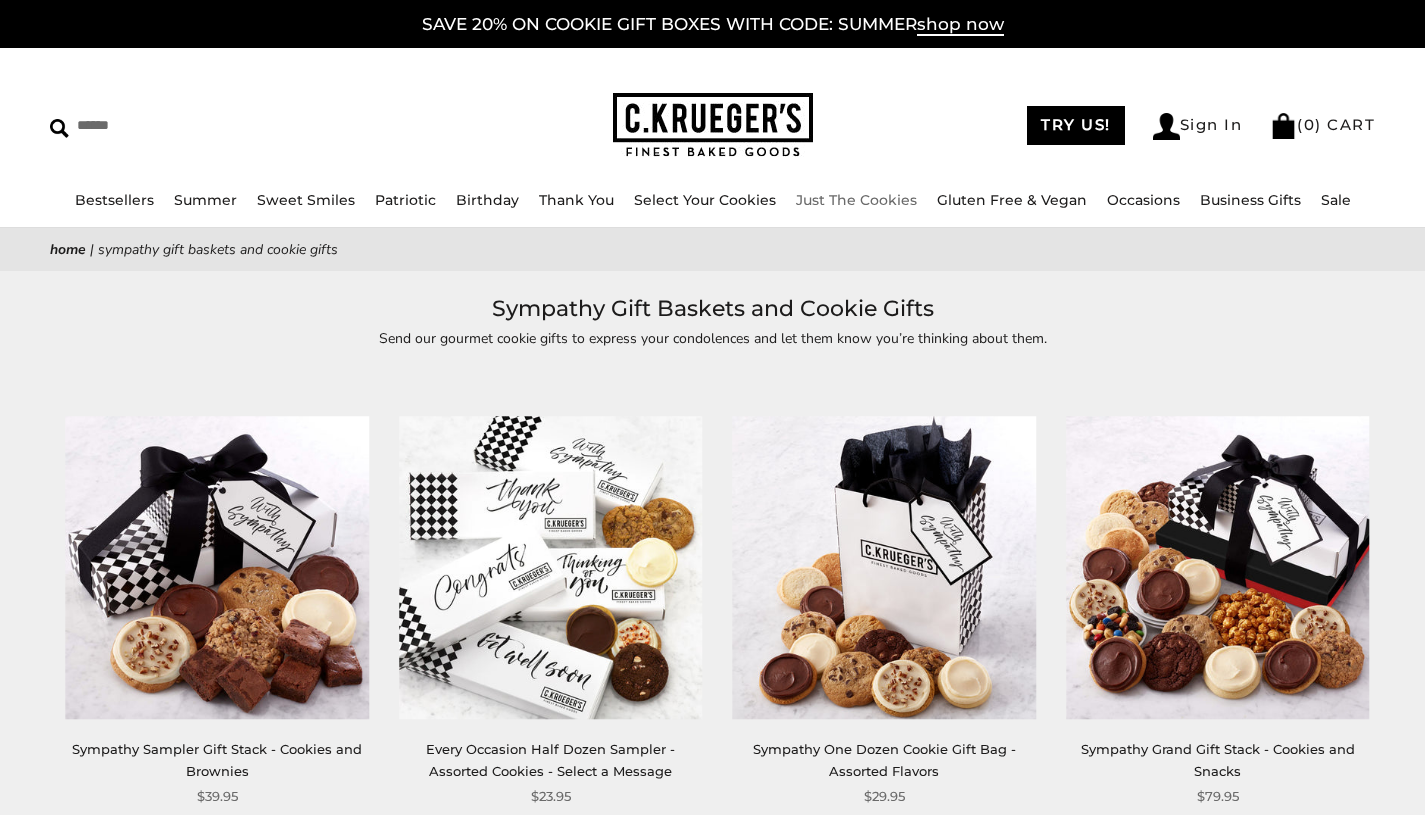 click on "Just The Cookies" at bounding box center (856, 200) 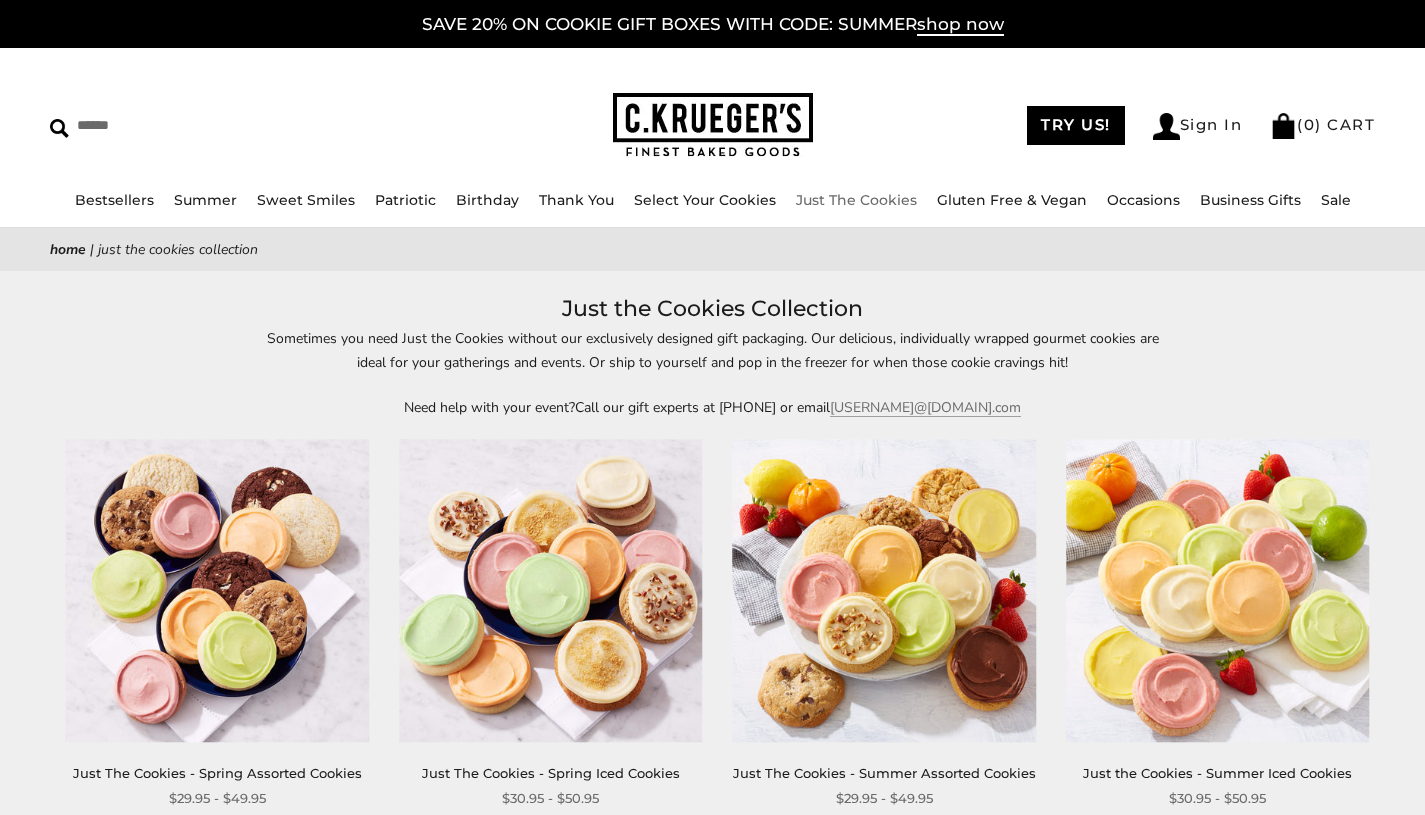scroll, scrollTop: 0, scrollLeft: 0, axis: both 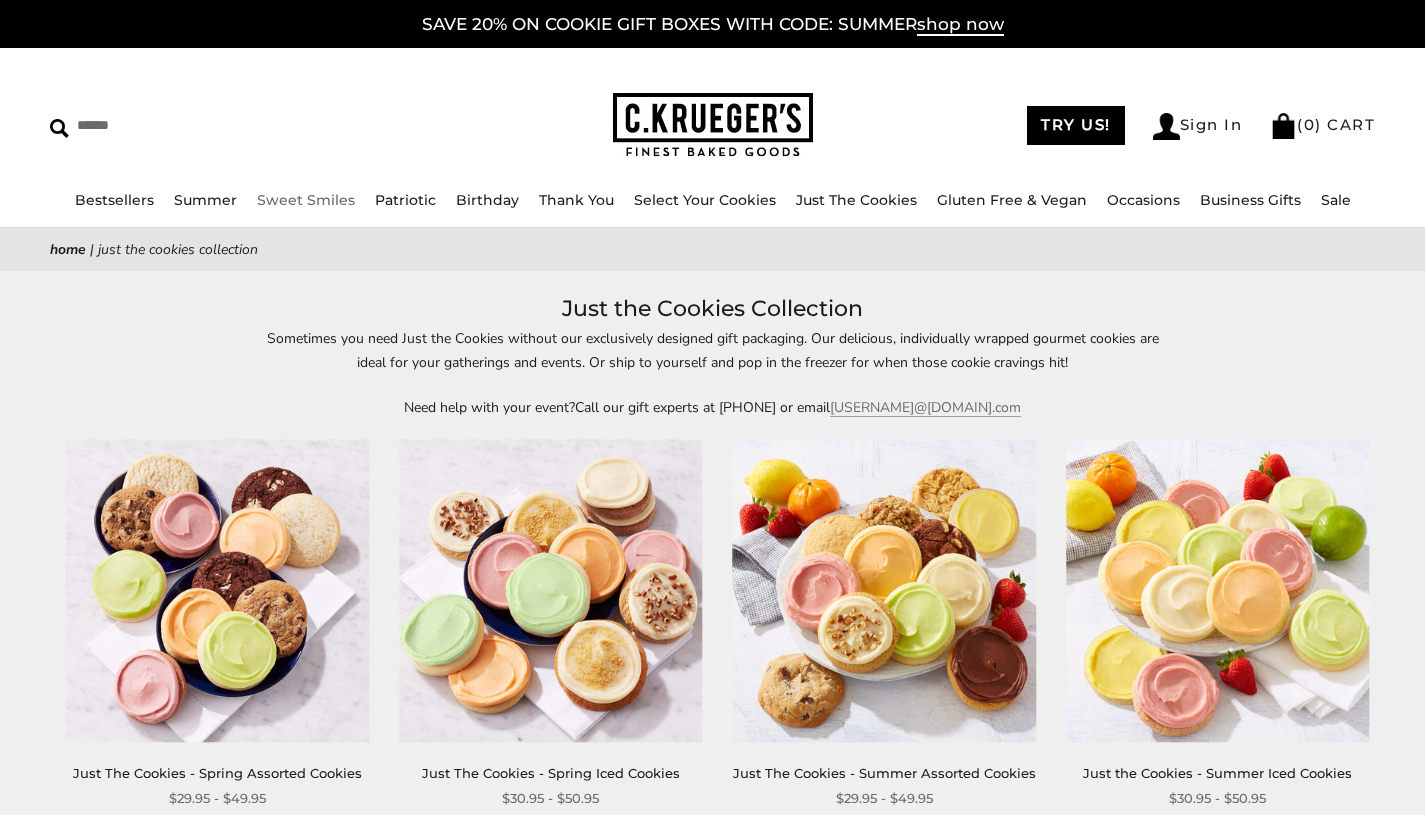 click on "Sweet Smiles" at bounding box center (306, 200) 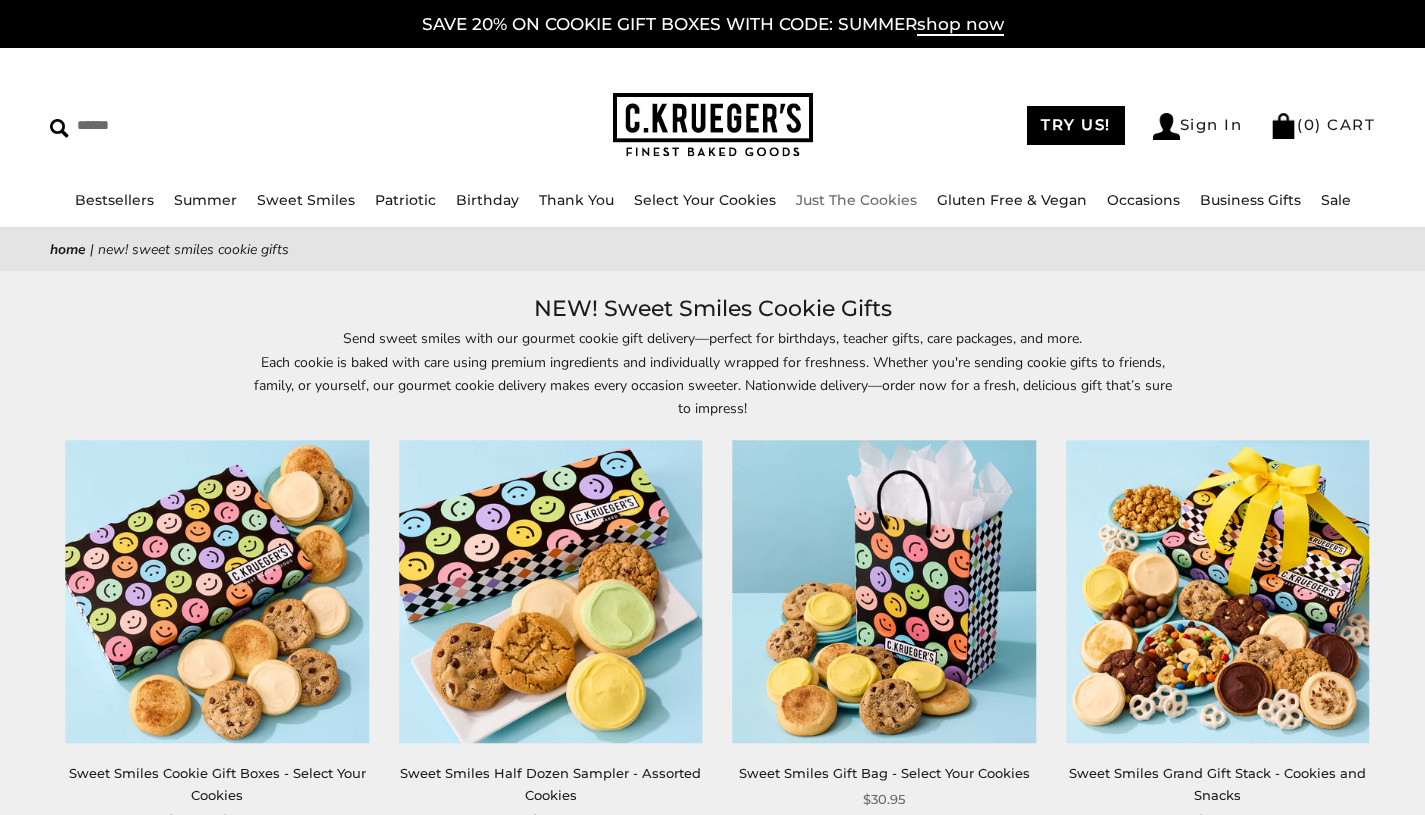 scroll, scrollTop: 0, scrollLeft: 0, axis: both 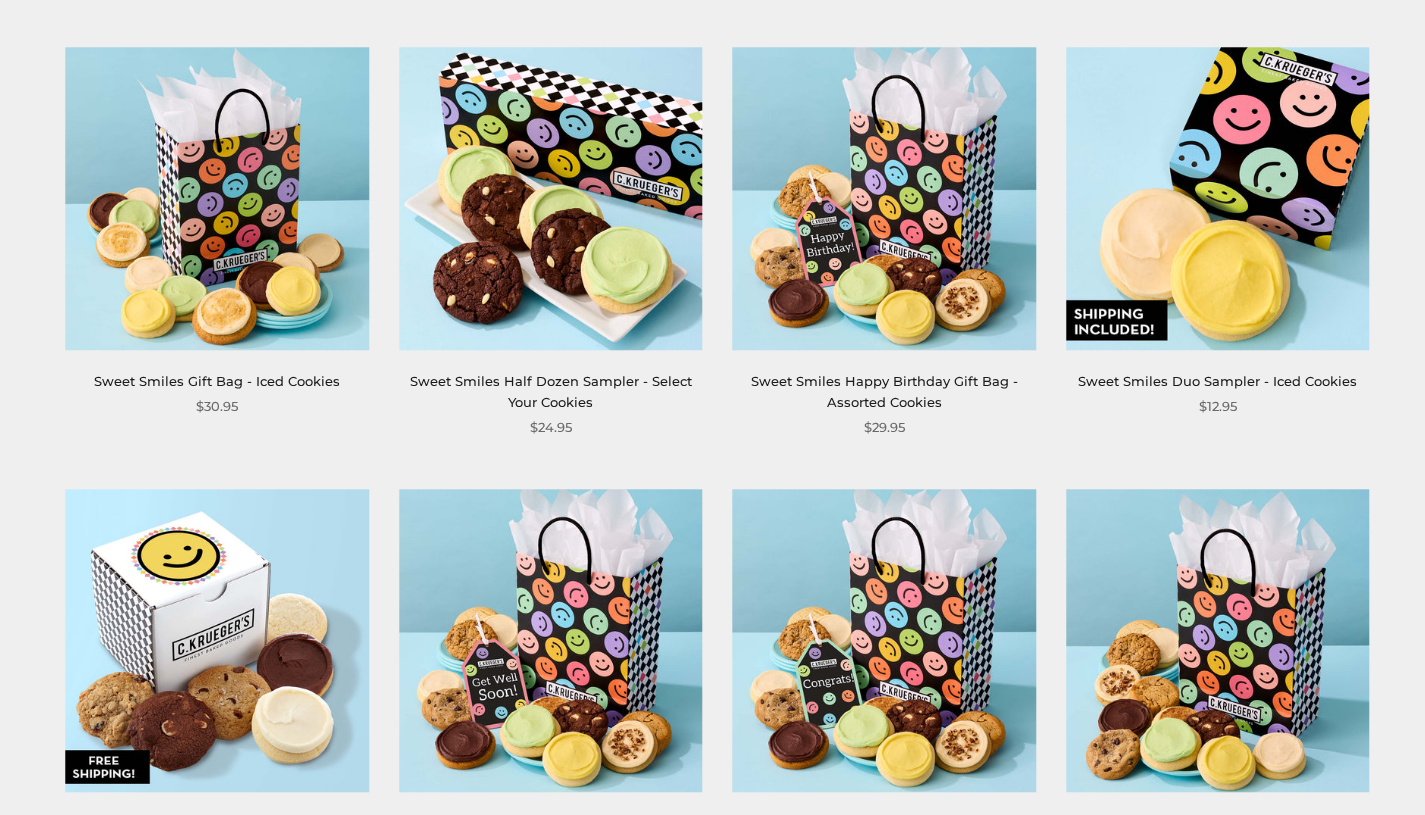 click at bounding box center [1217, 198] 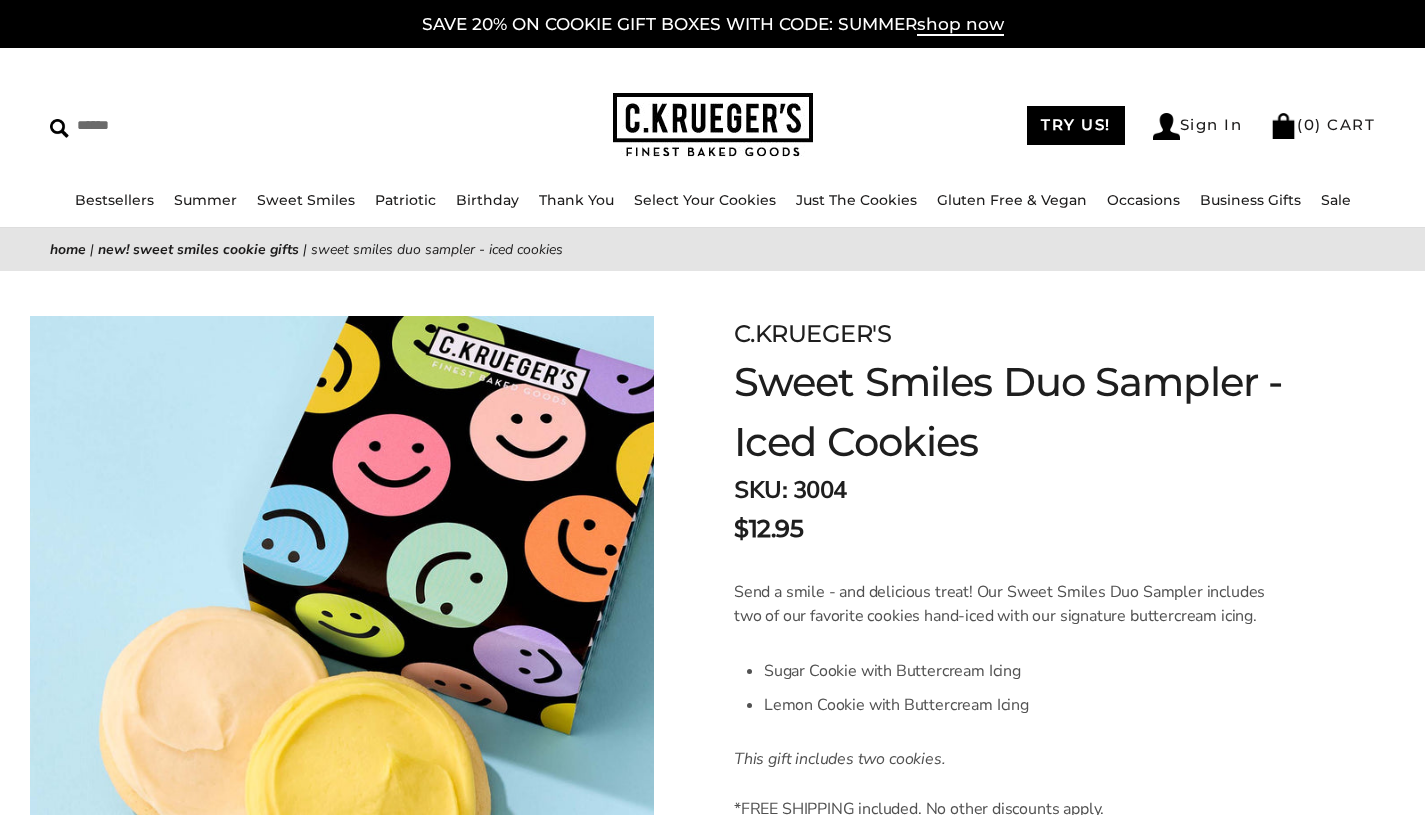 scroll, scrollTop: 0, scrollLeft: 0, axis: both 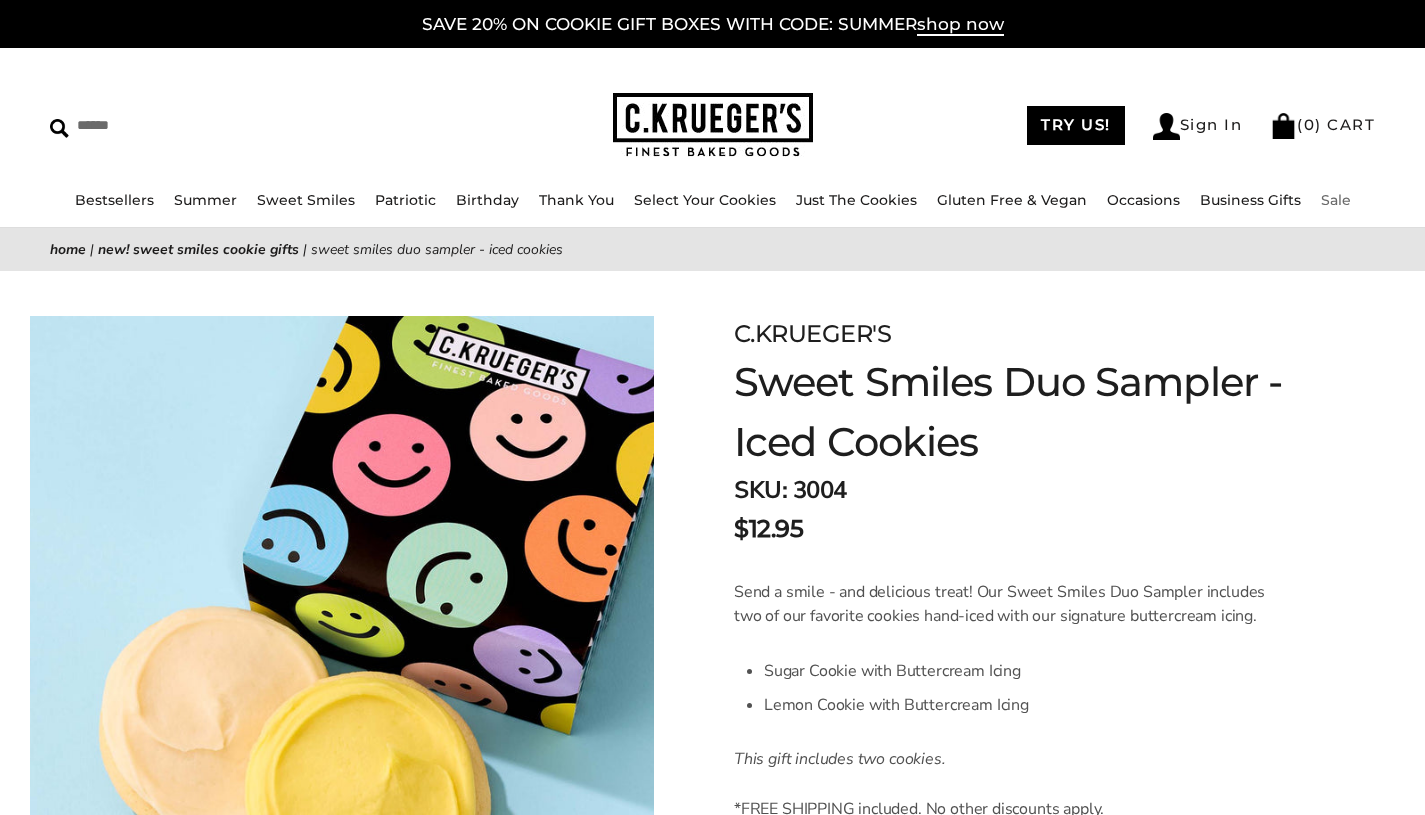 click on "Sale" at bounding box center (1336, 200) 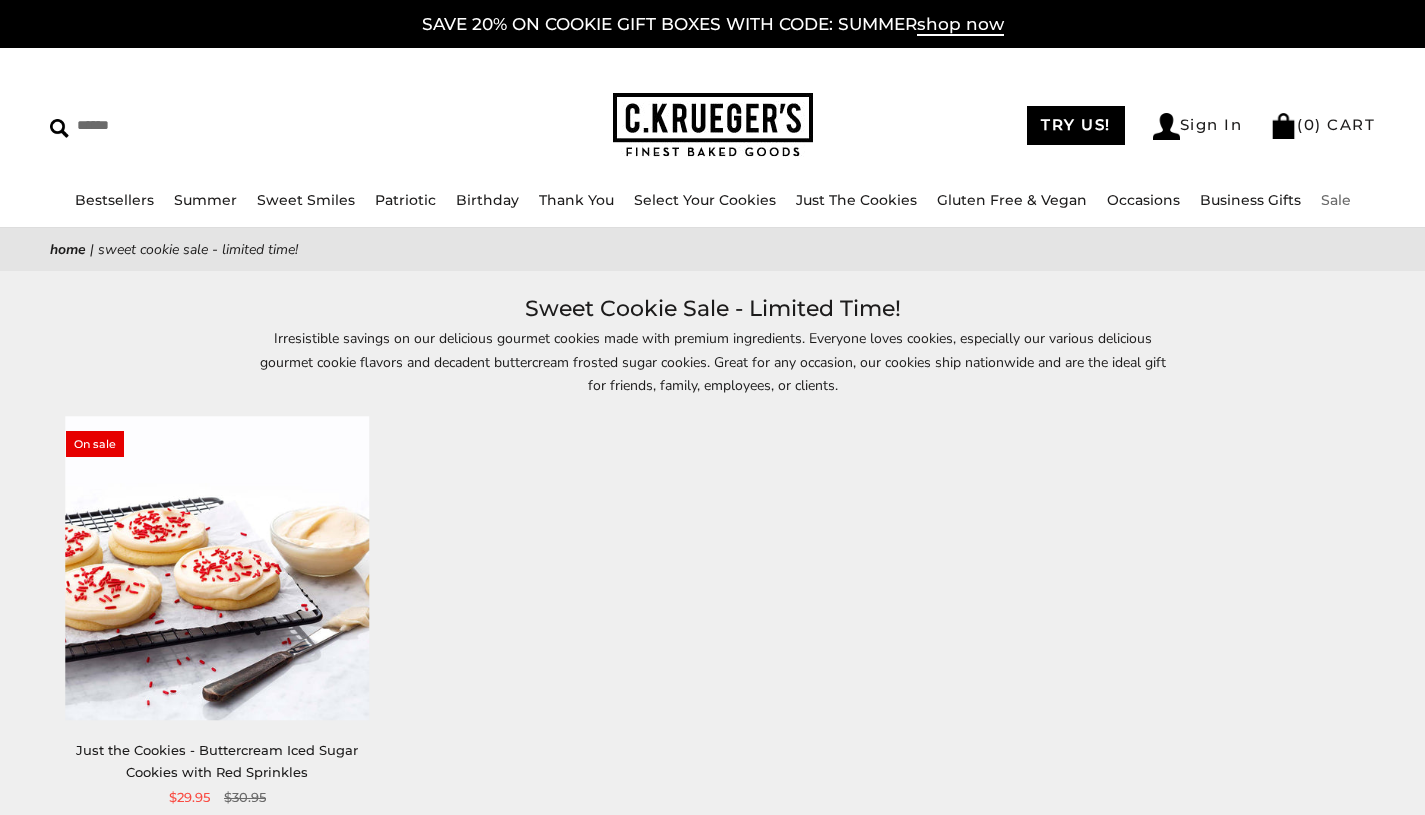 scroll, scrollTop: 0, scrollLeft: 0, axis: both 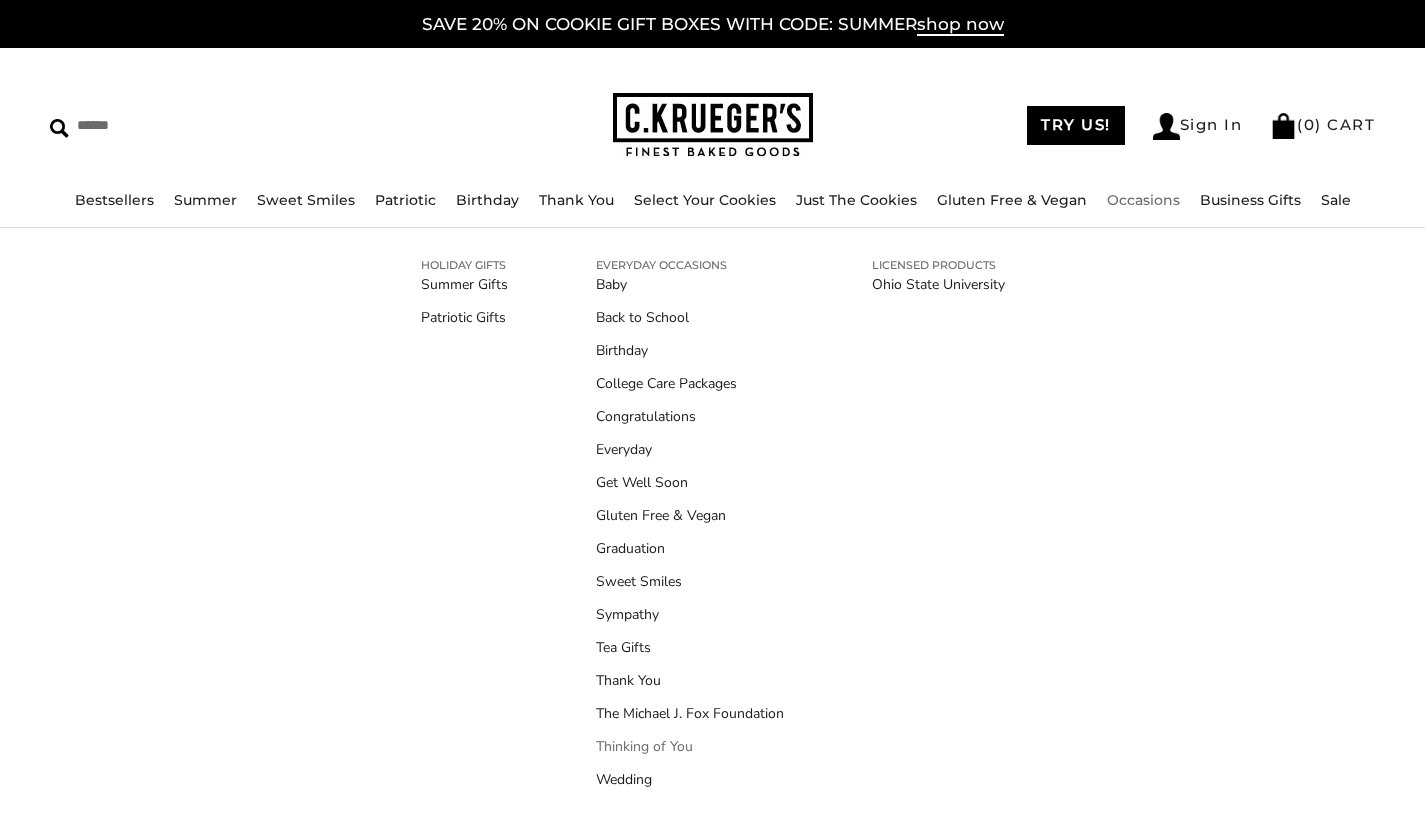 click on "Thinking of You" at bounding box center (690, 746) 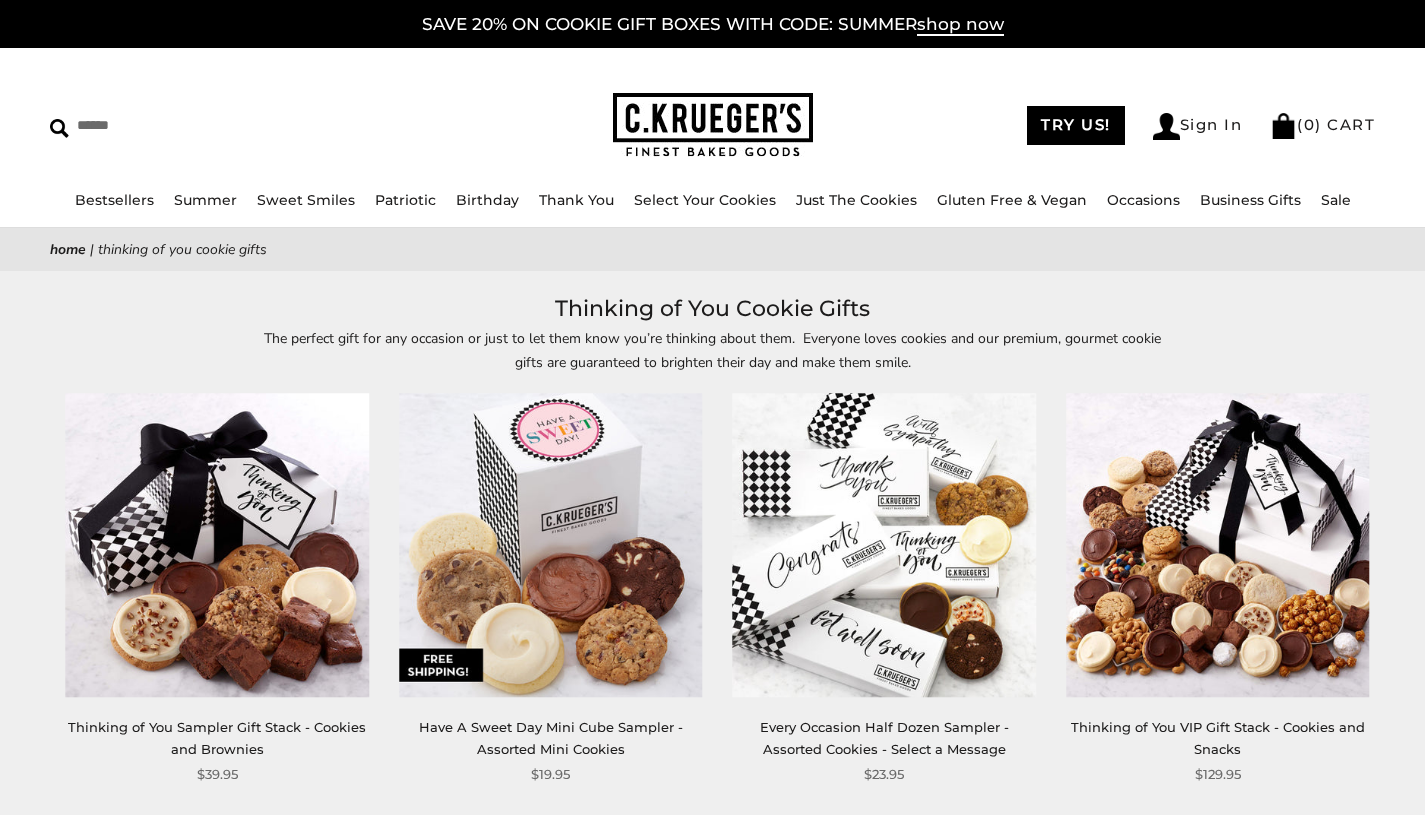scroll, scrollTop: 0, scrollLeft: 0, axis: both 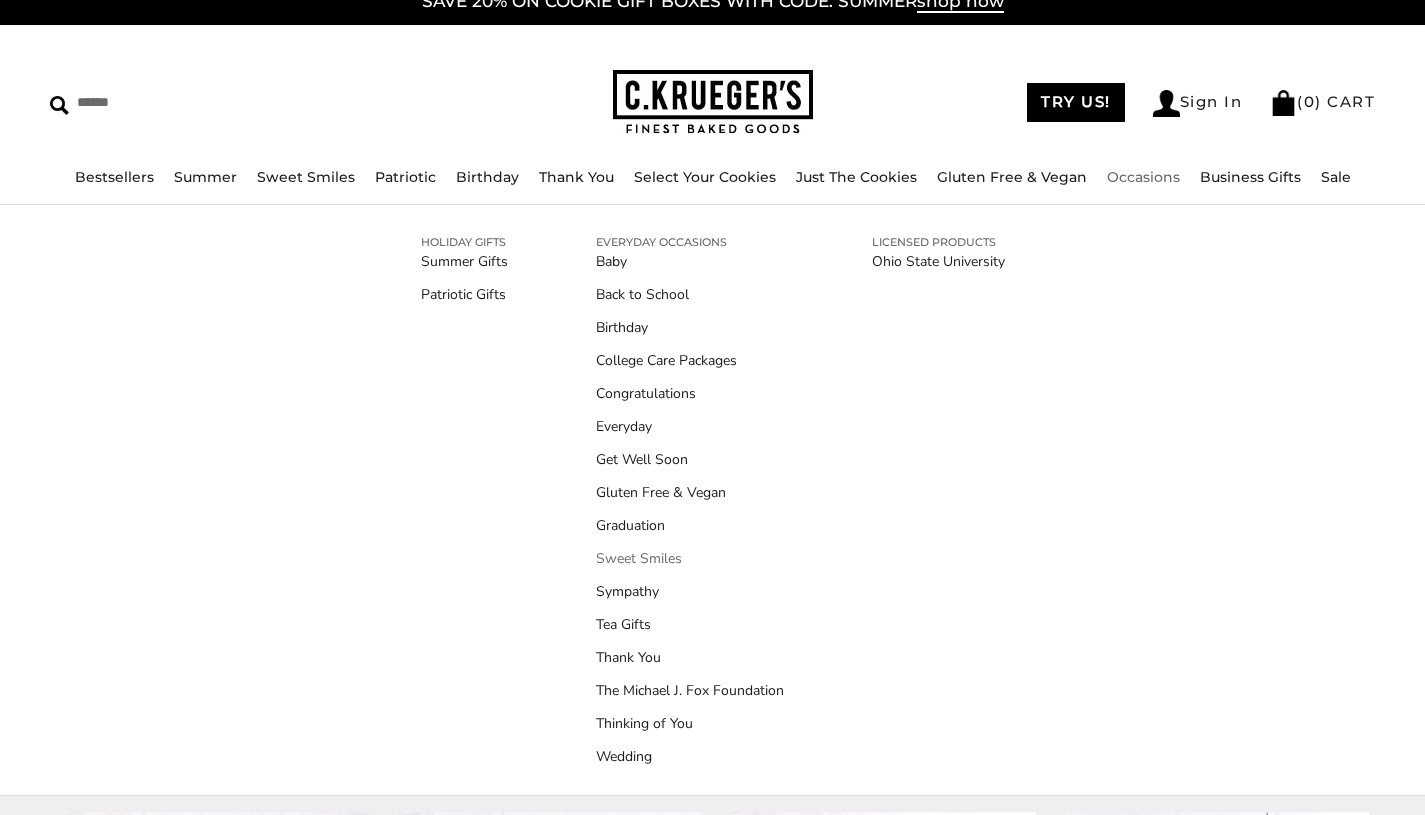 click on "Sweet Smiles" at bounding box center (690, 558) 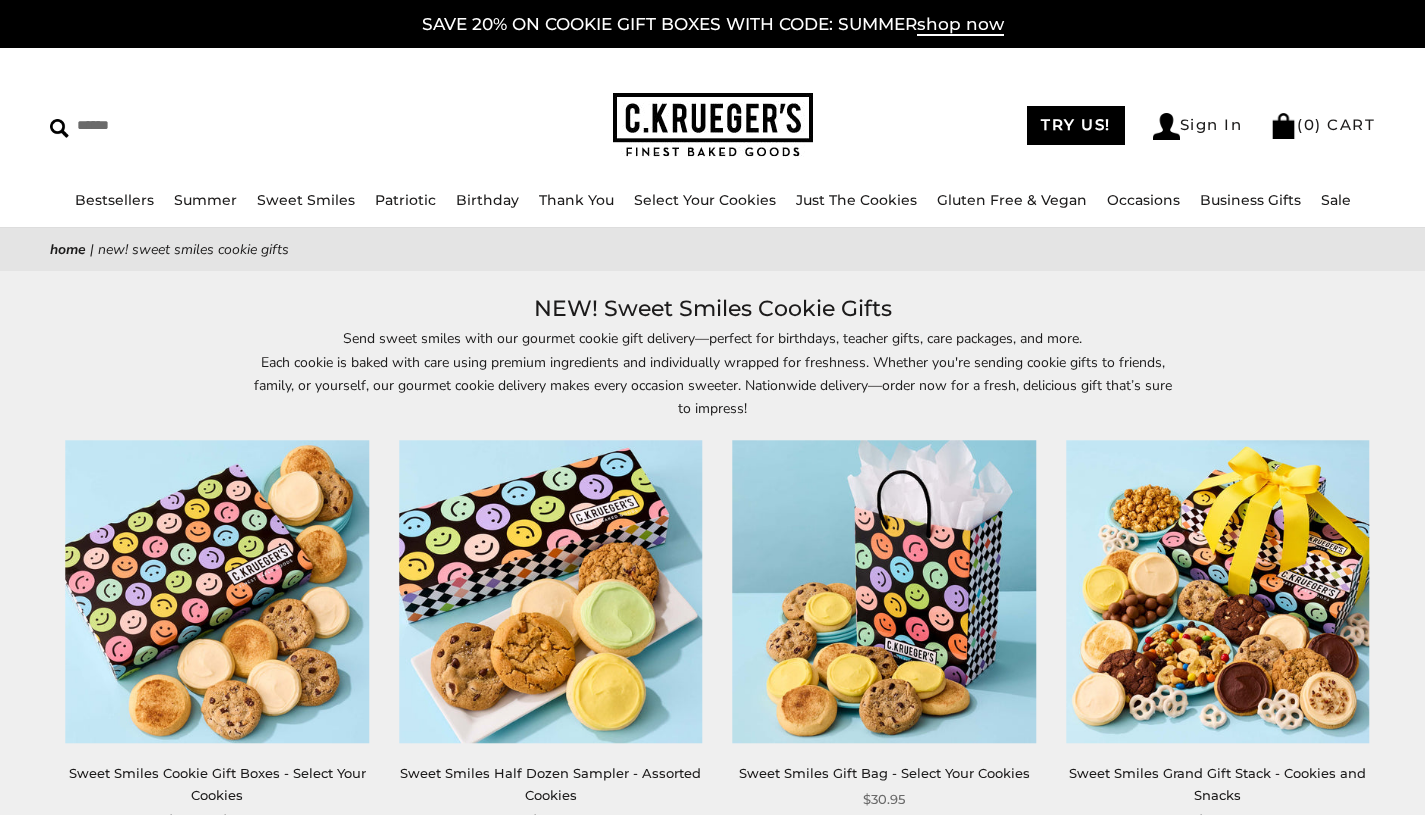 scroll, scrollTop: 0, scrollLeft: 0, axis: both 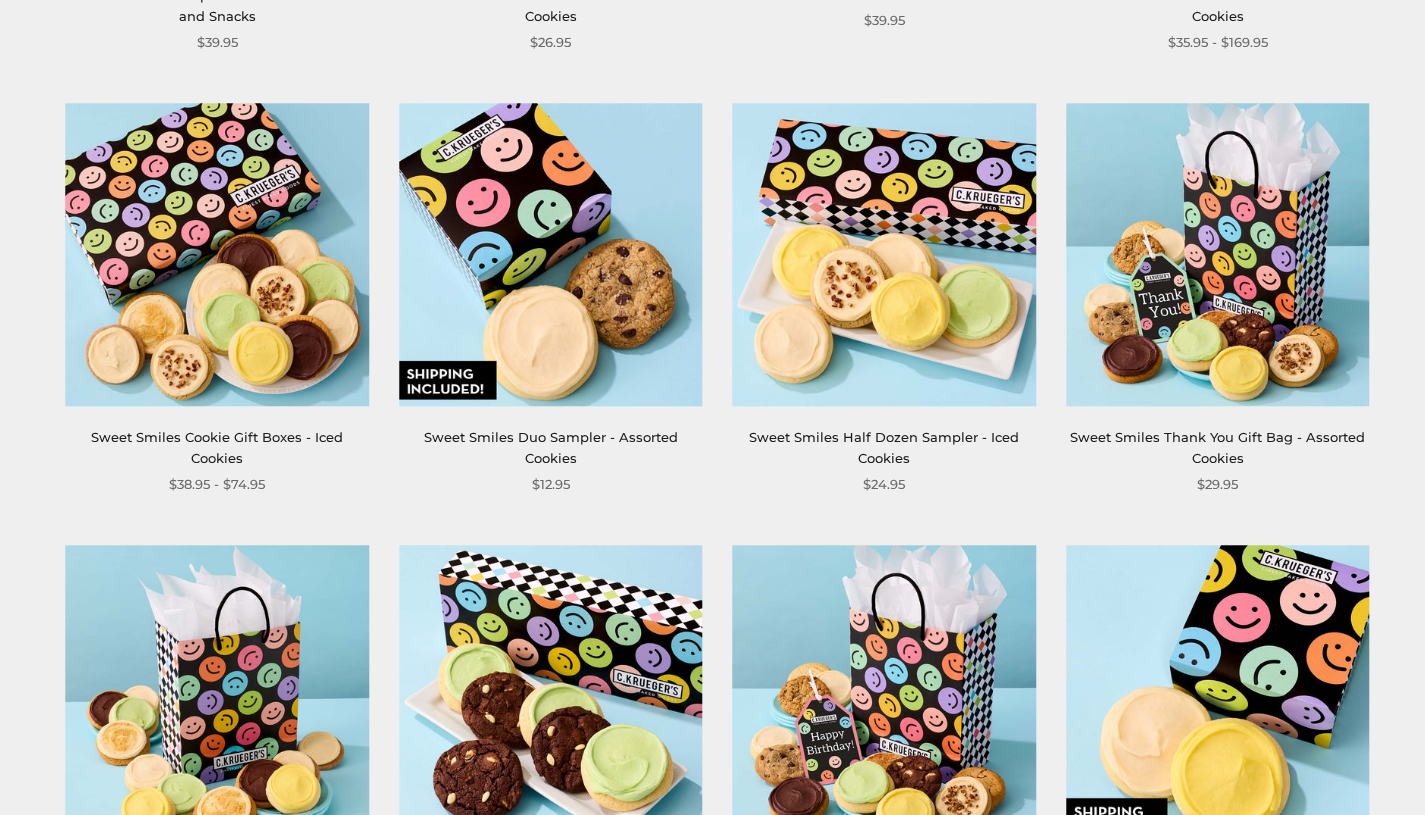 click at bounding box center [550, 254] 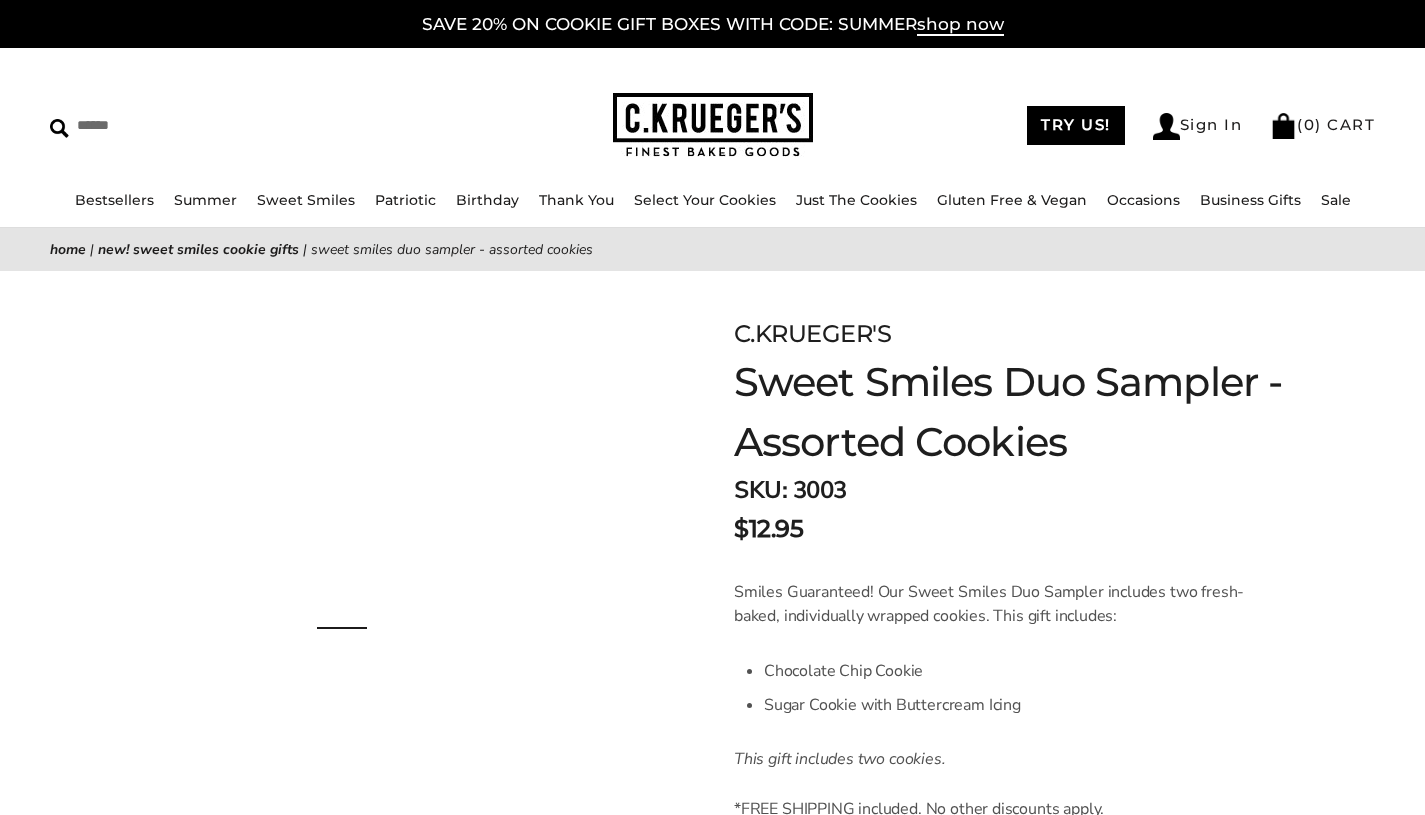 scroll, scrollTop: 0, scrollLeft: 0, axis: both 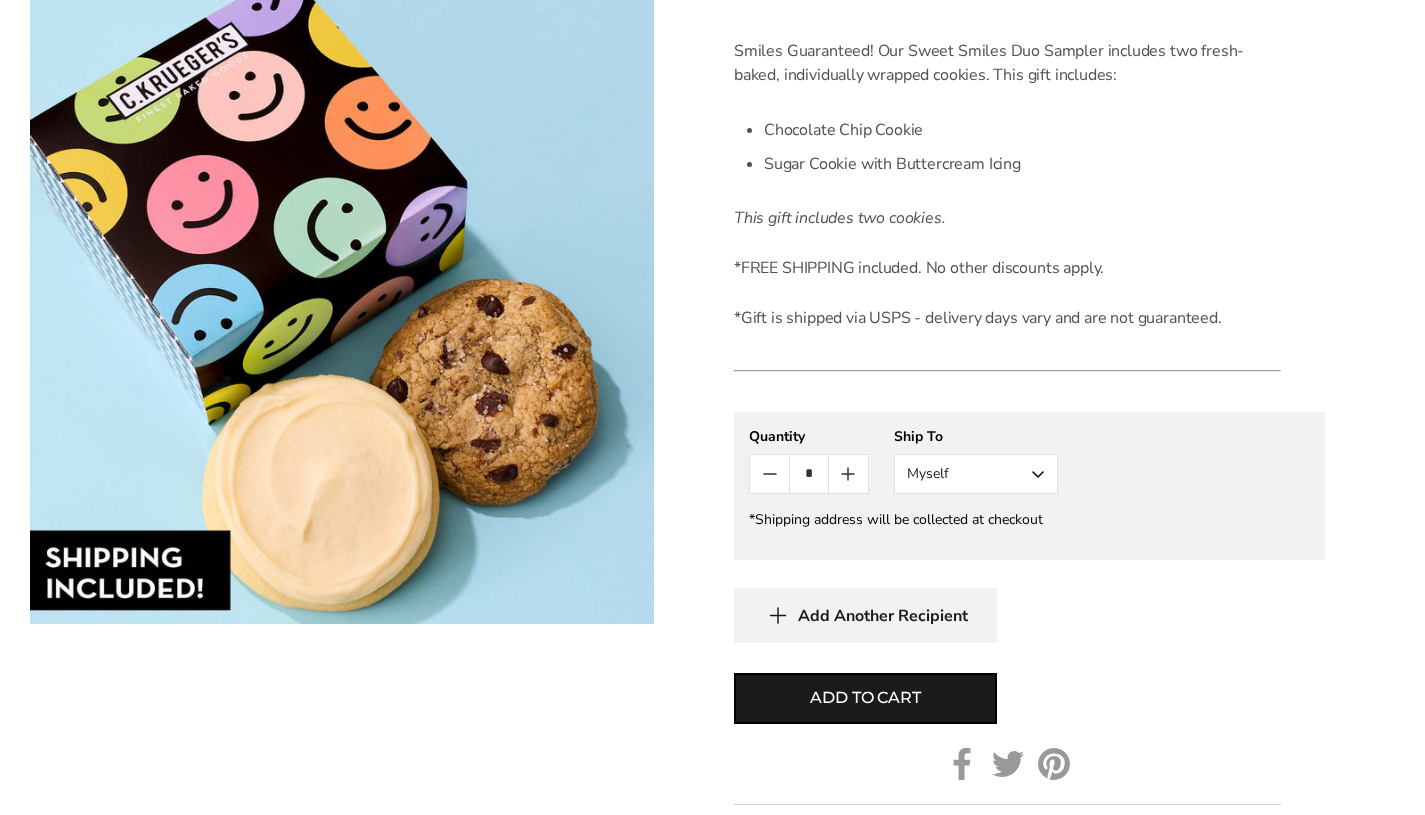 click on "Myself" at bounding box center [976, 474] 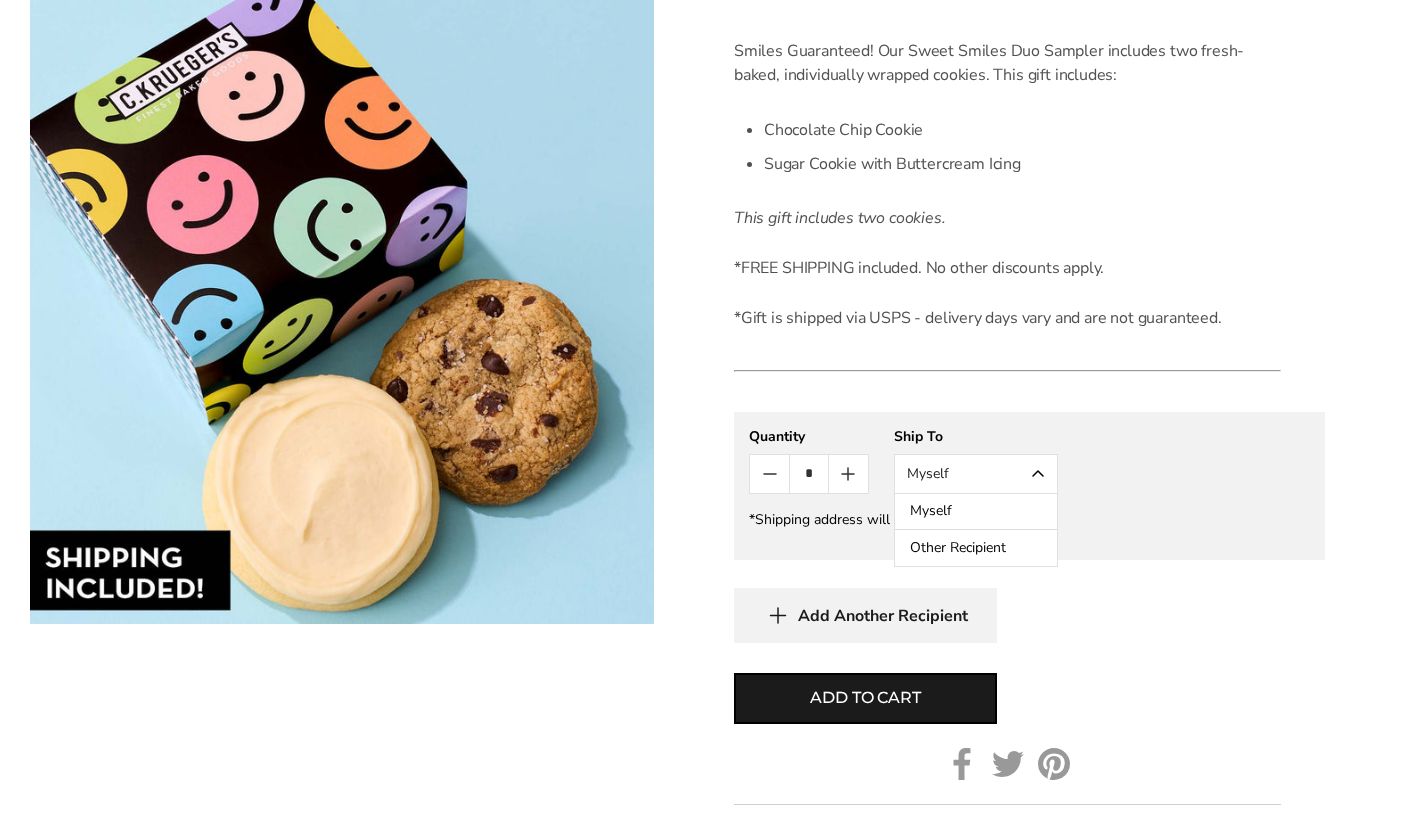 click on "Other Recipient" at bounding box center [976, 548] 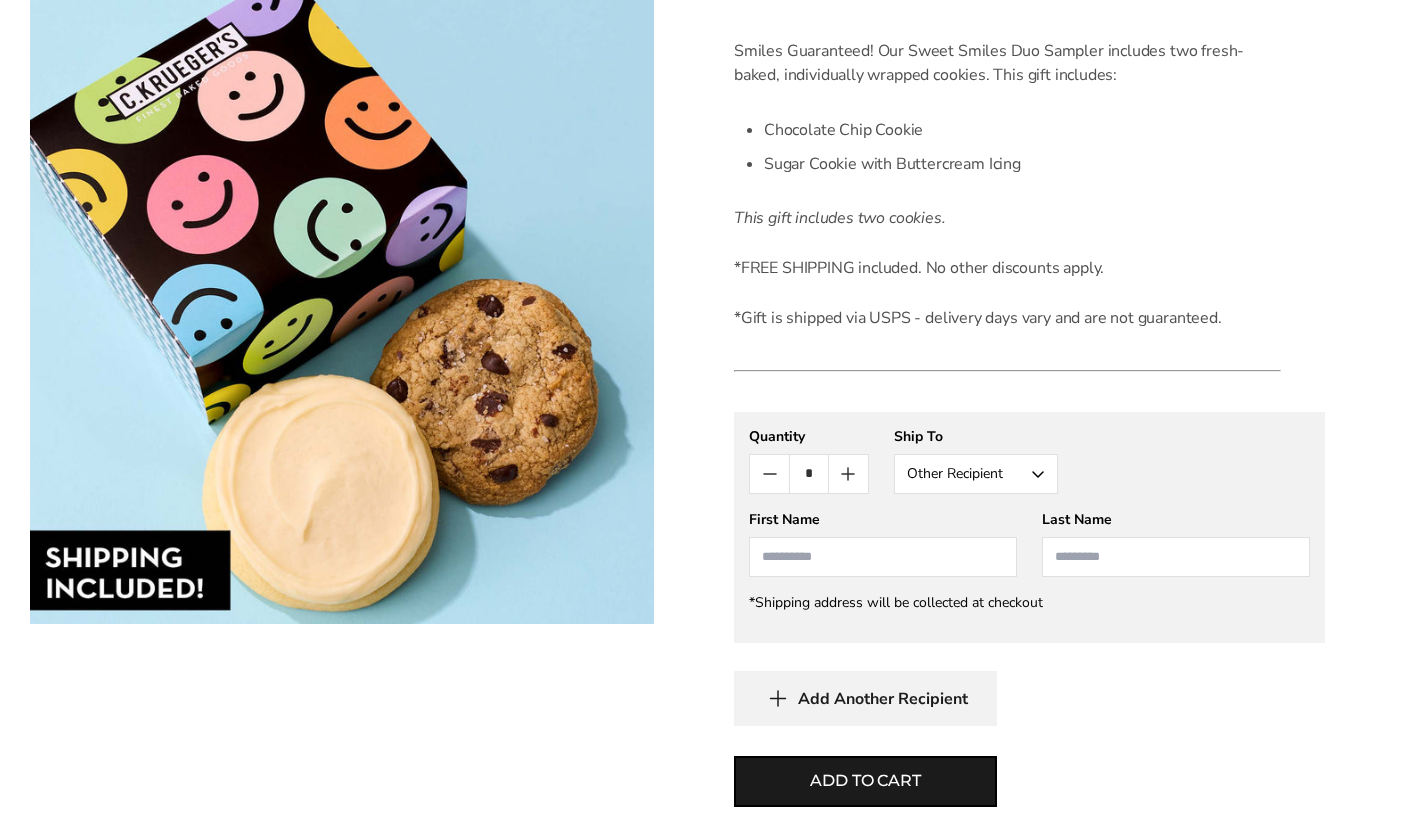 click at bounding box center (883, 557) 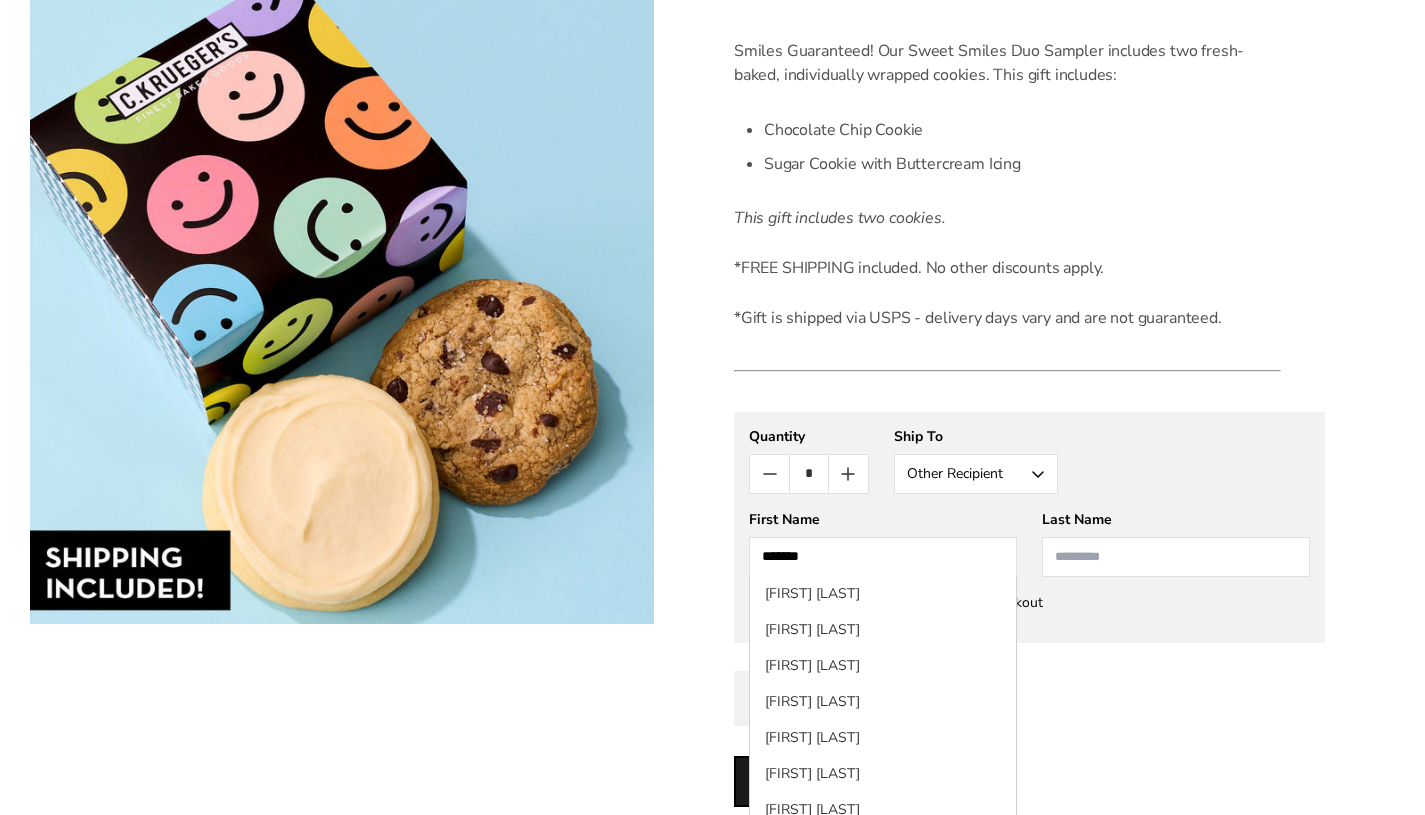 type on "******" 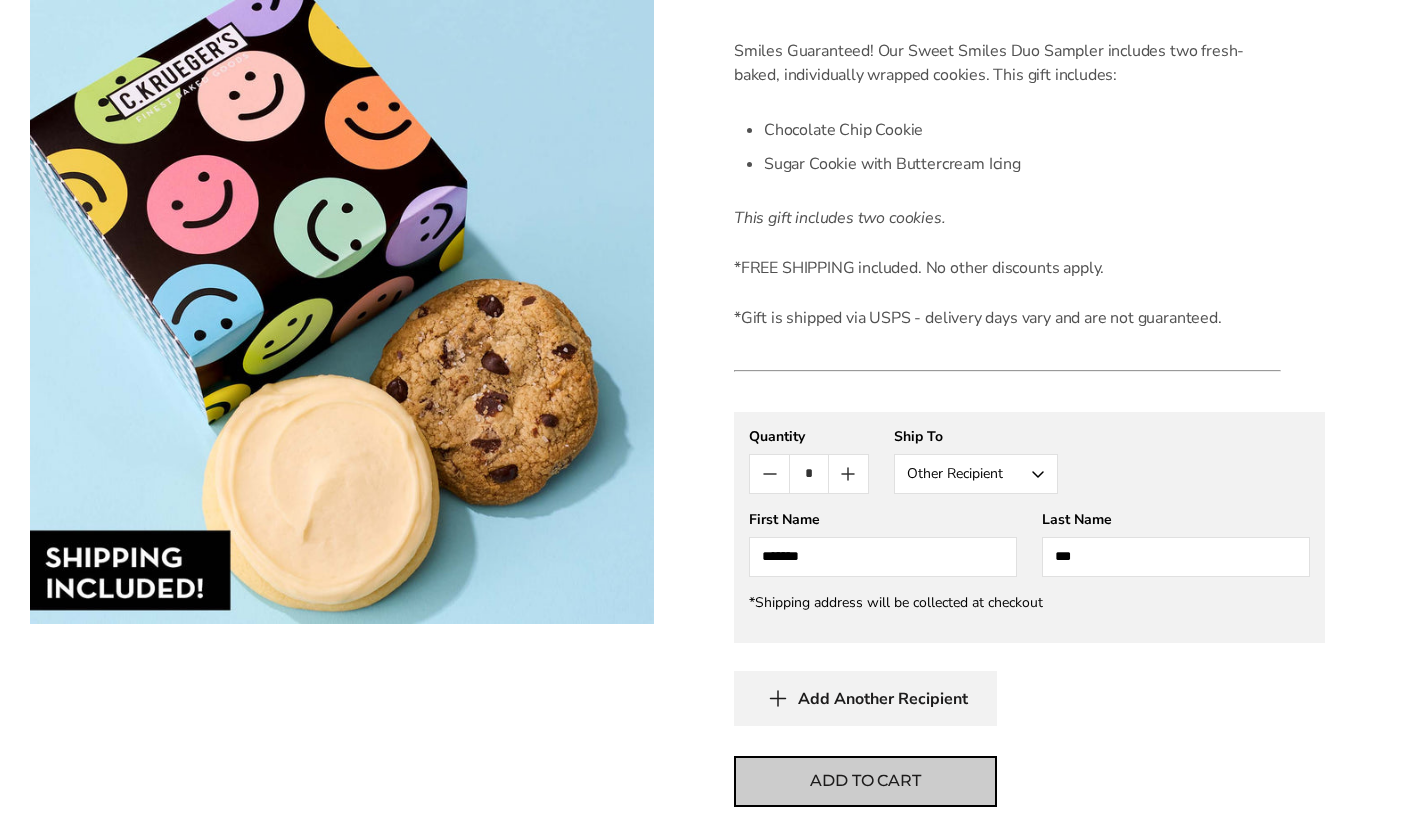 type on "***" 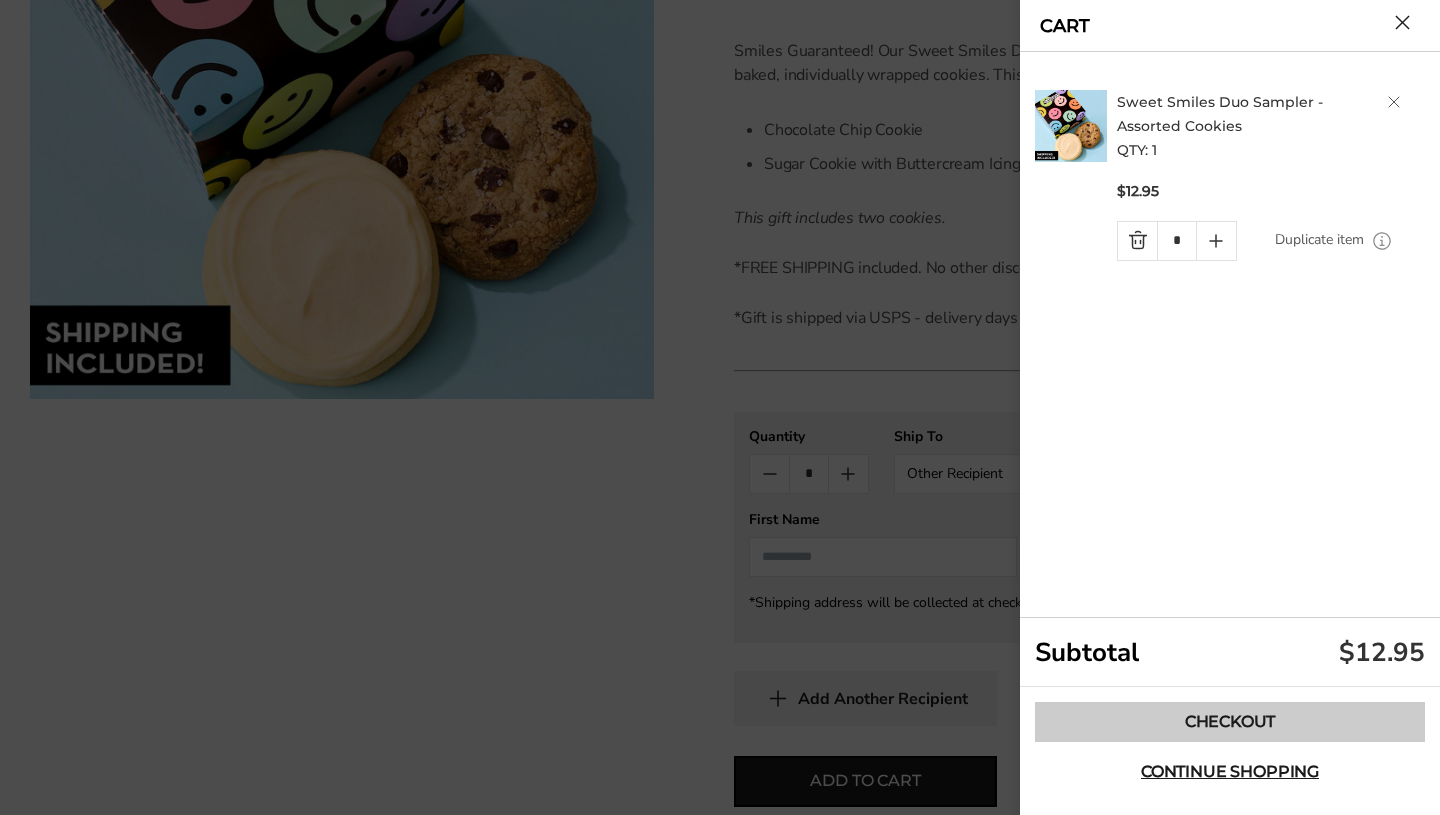 click on "Checkout" at bounding box center (1230, 722) 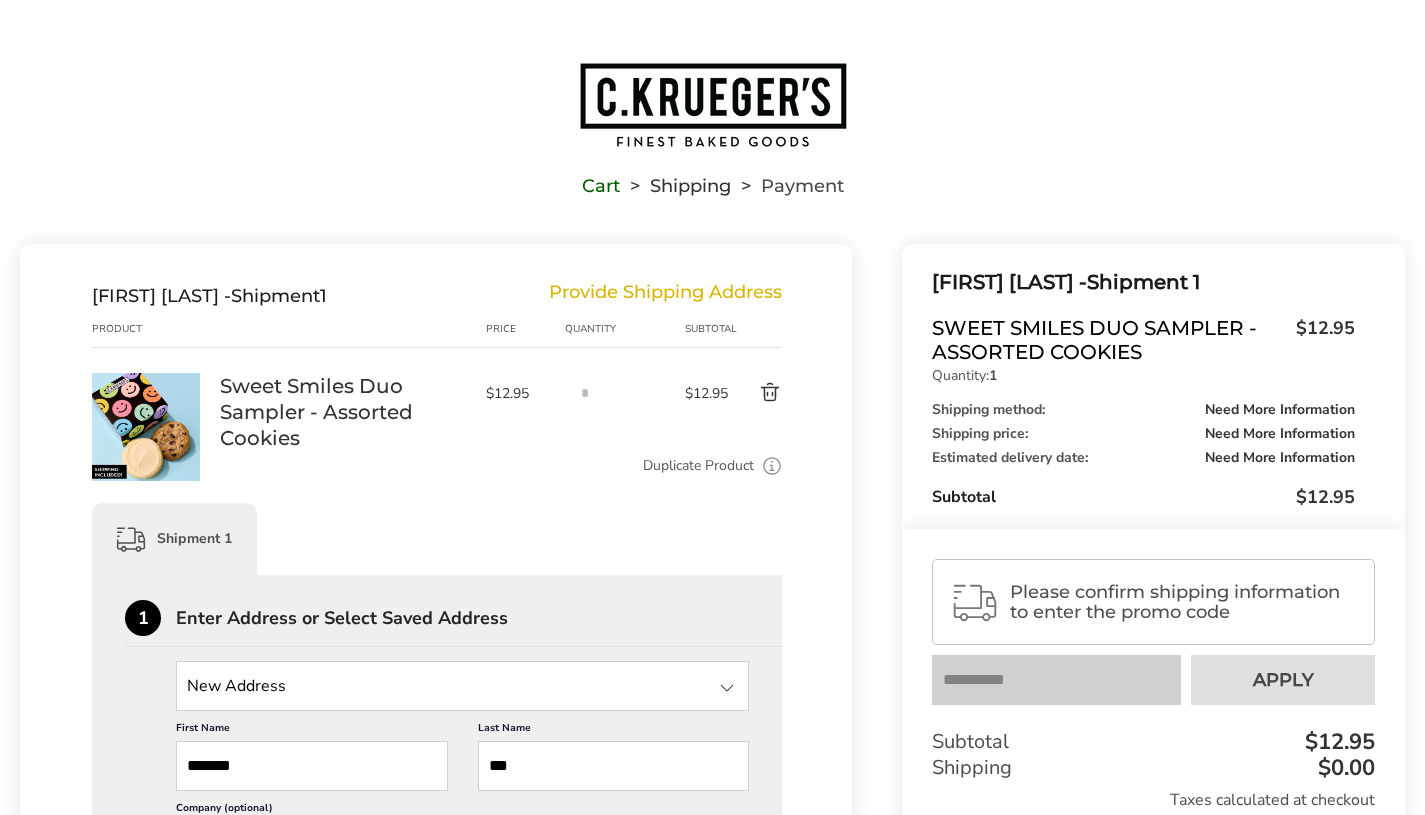 scroll, scrollTop: 0, scrollLeft: 0, axis: both 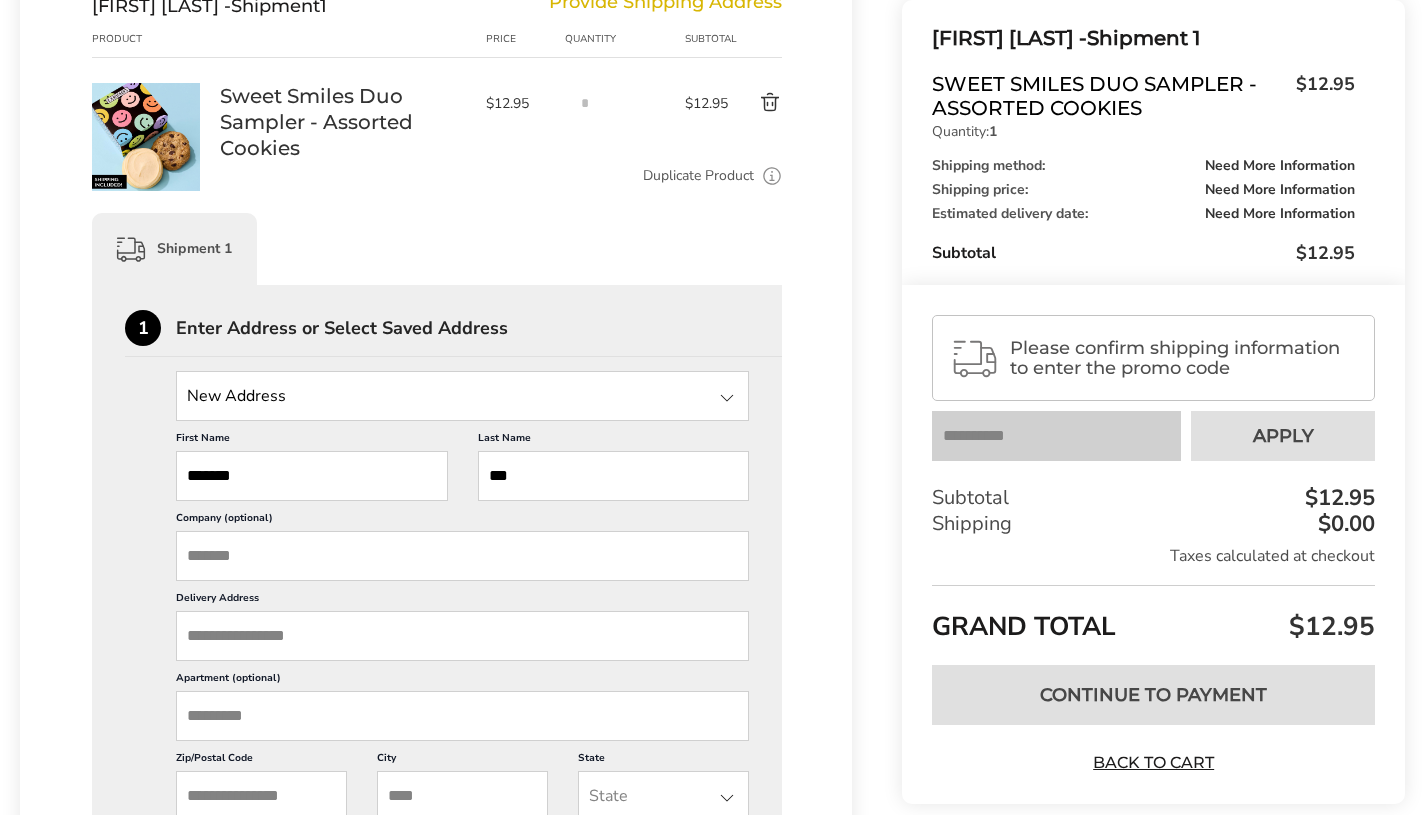 click on "Delivery Address" at bounding box center (462, 636) 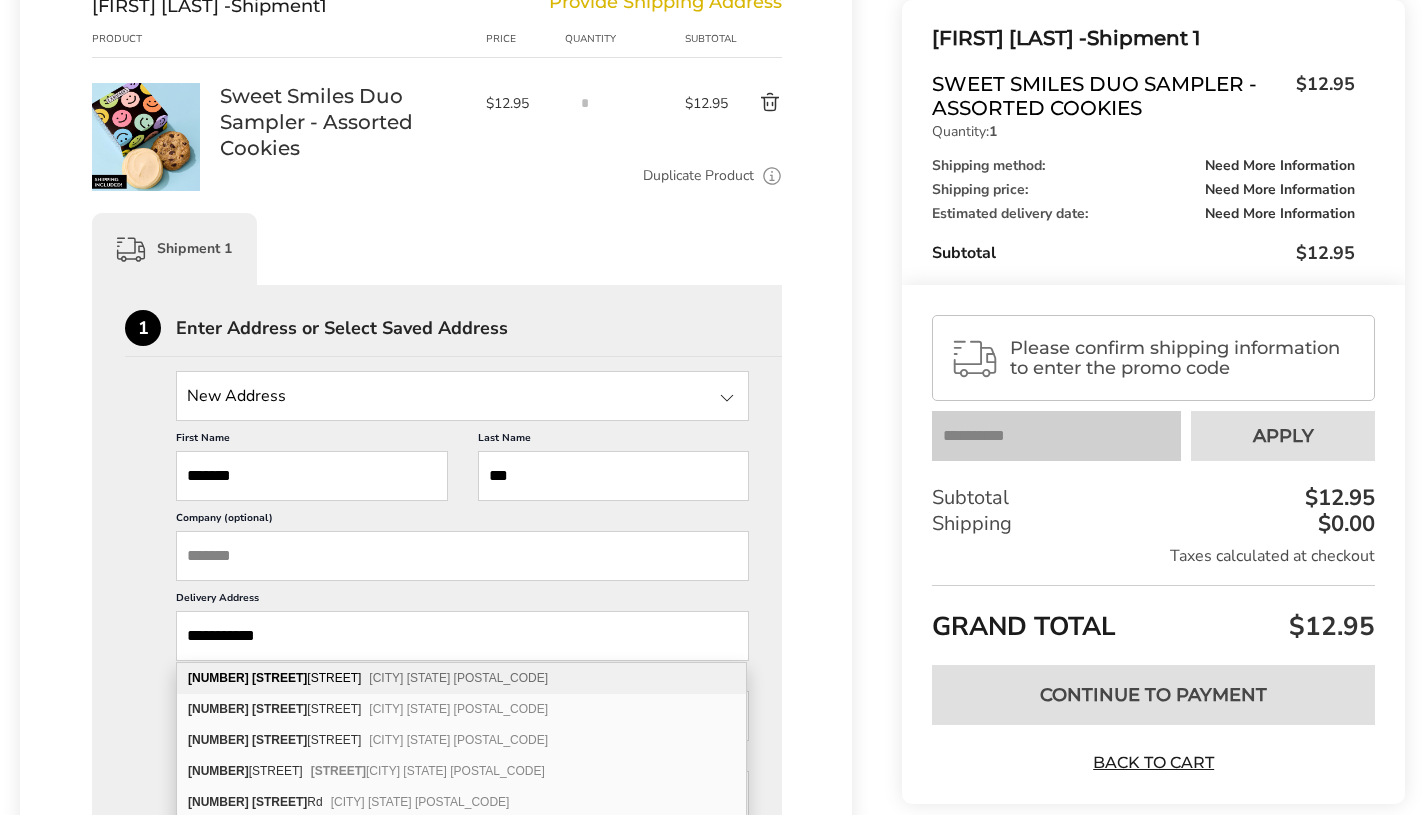 click on "[NUMBER] [STREET] [CITY] [STATE] [POSTAL_CODE]" at bounding box center [461, 678] 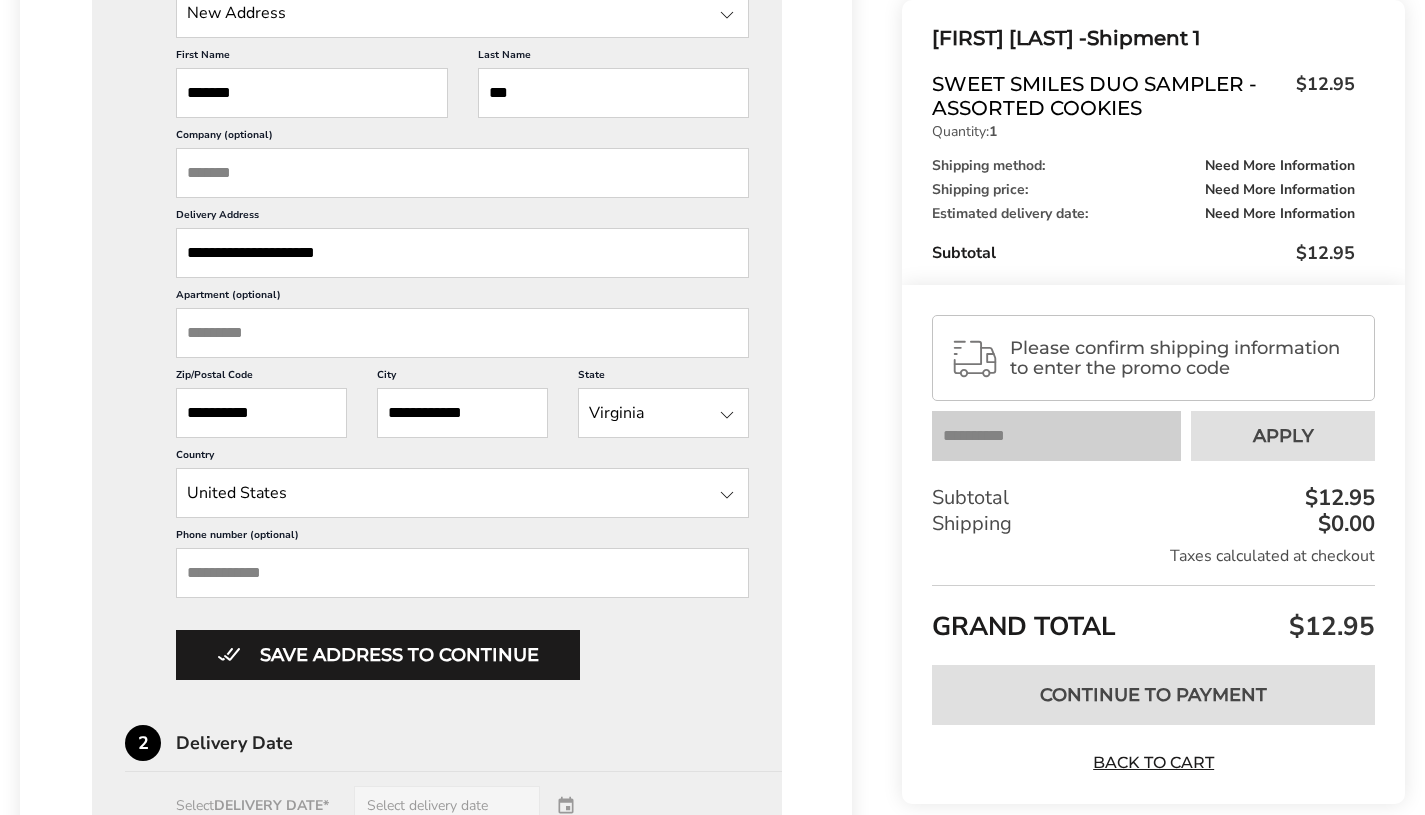 scroll, scrollTop: 689, scrollLeft: 0, axis: vertical 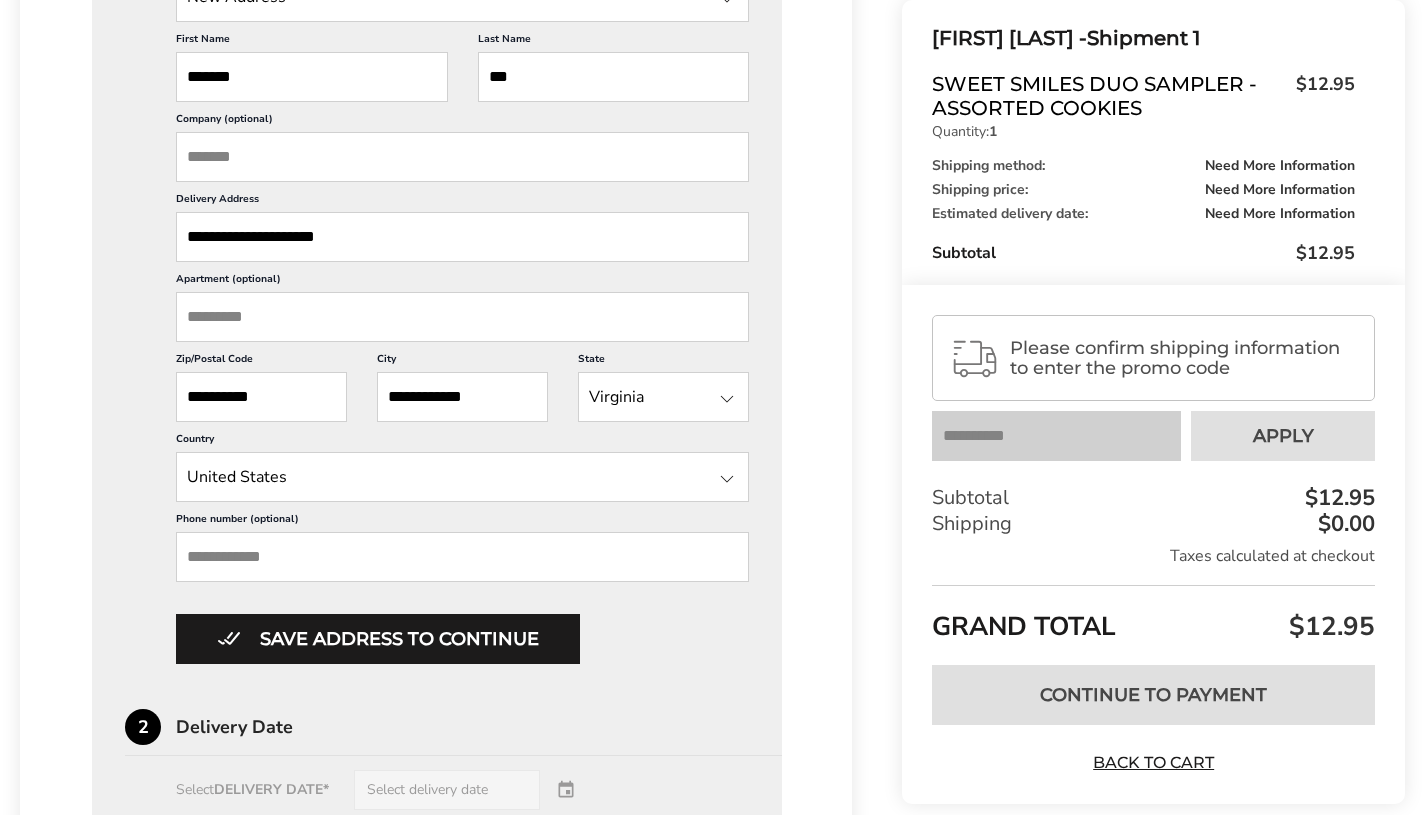 click on "Phone number (optional)" at bounding box center (462, 557) 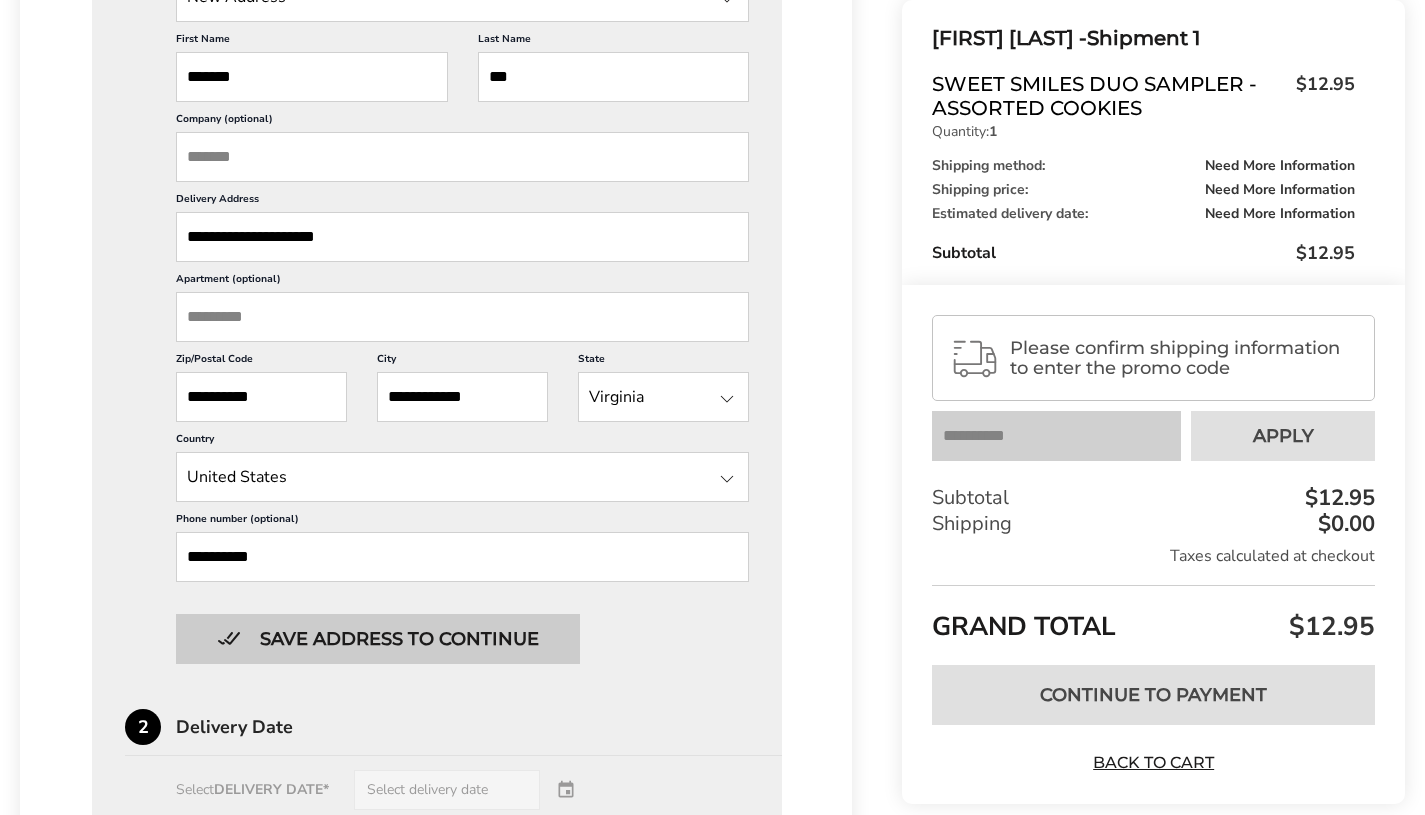 type on "**********" 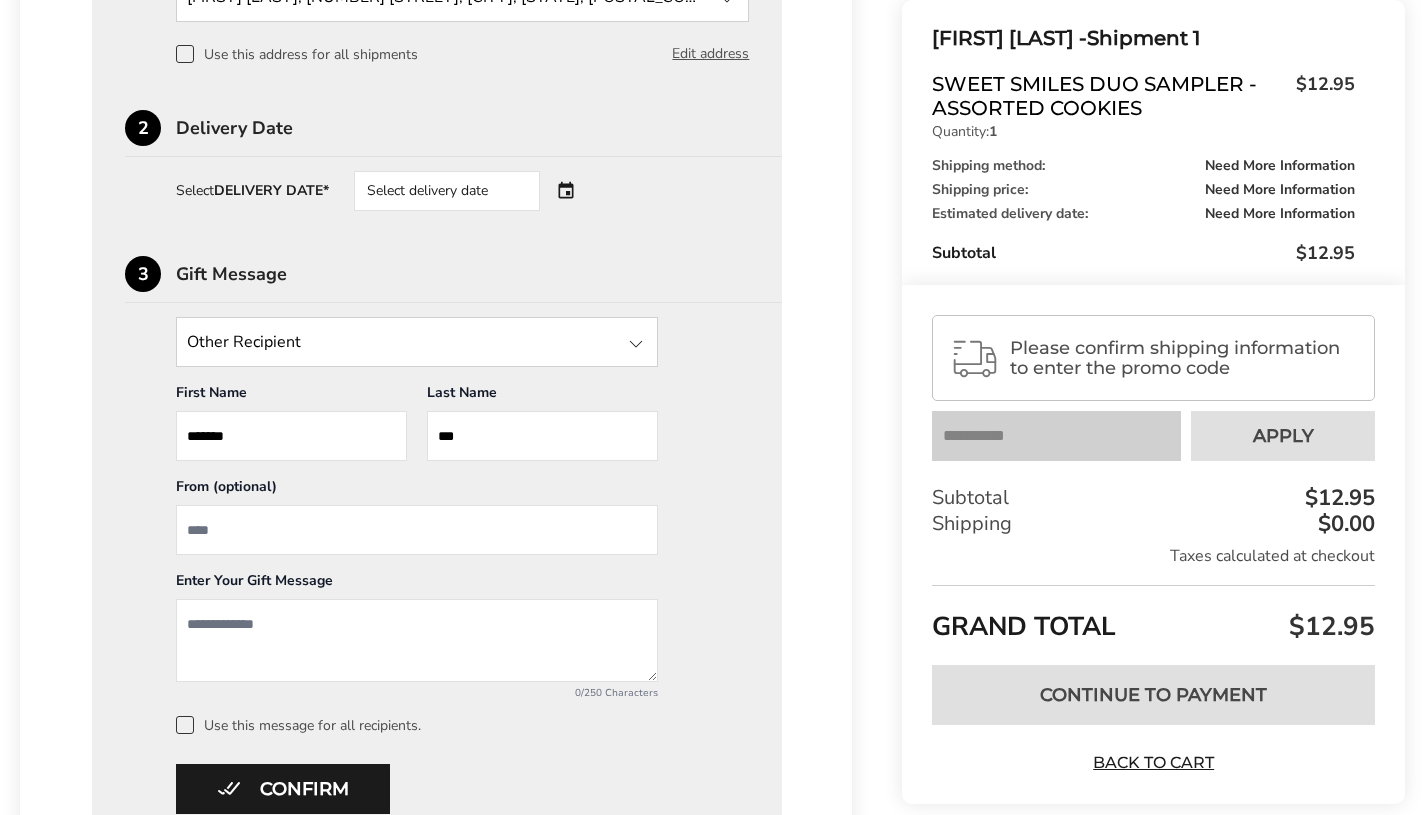 click at bounding box center [417, 530] 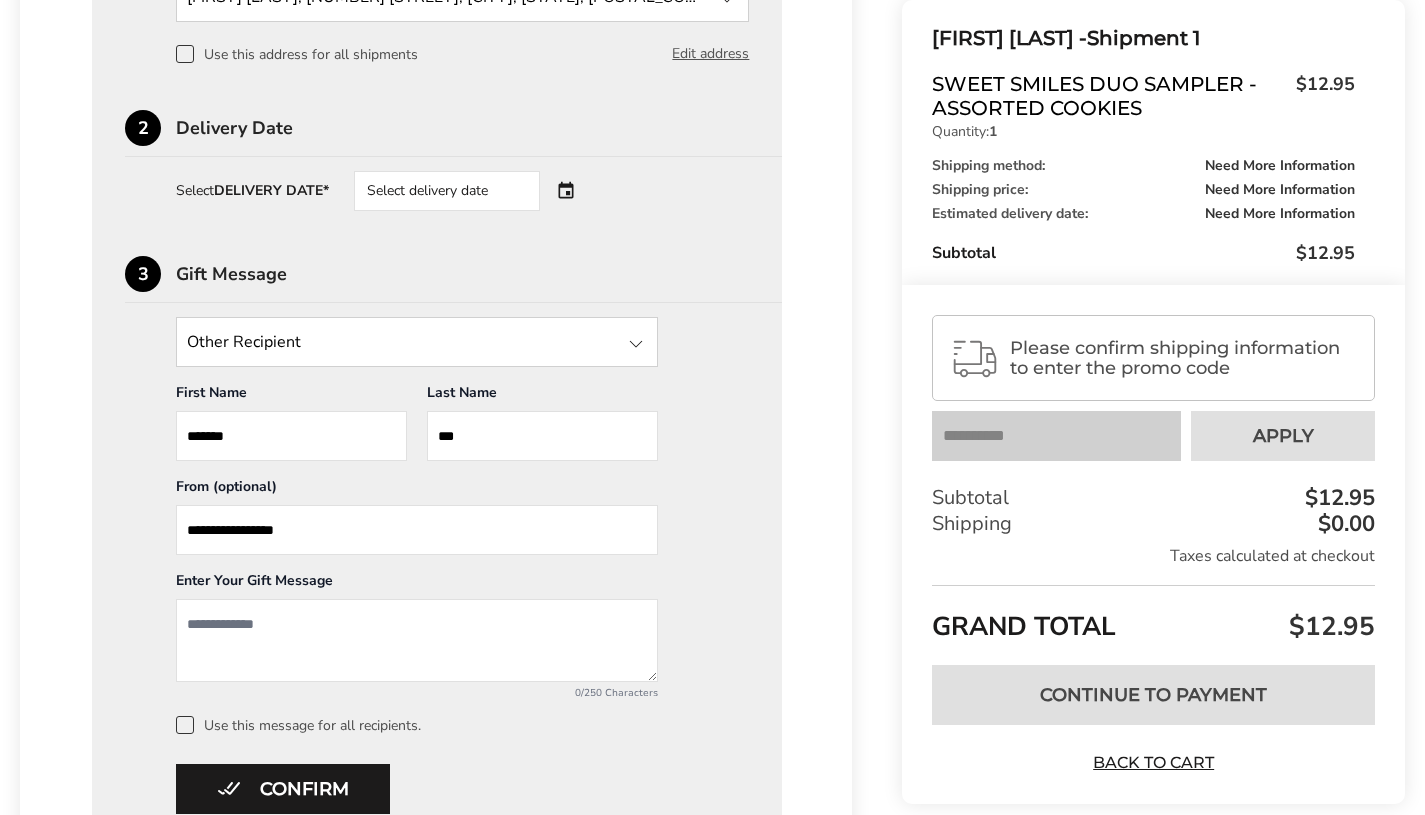 type on "**********" 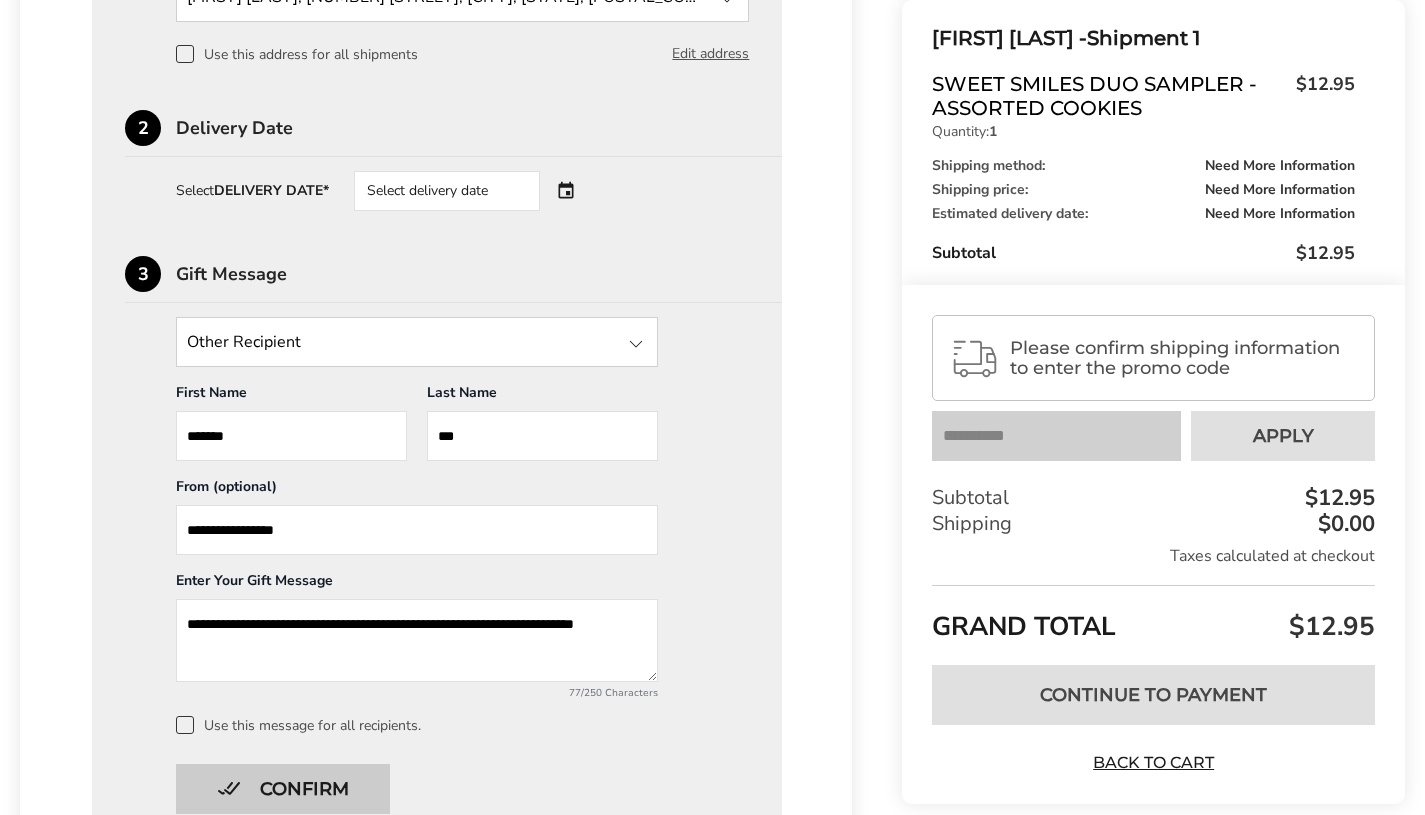 type on "**********" 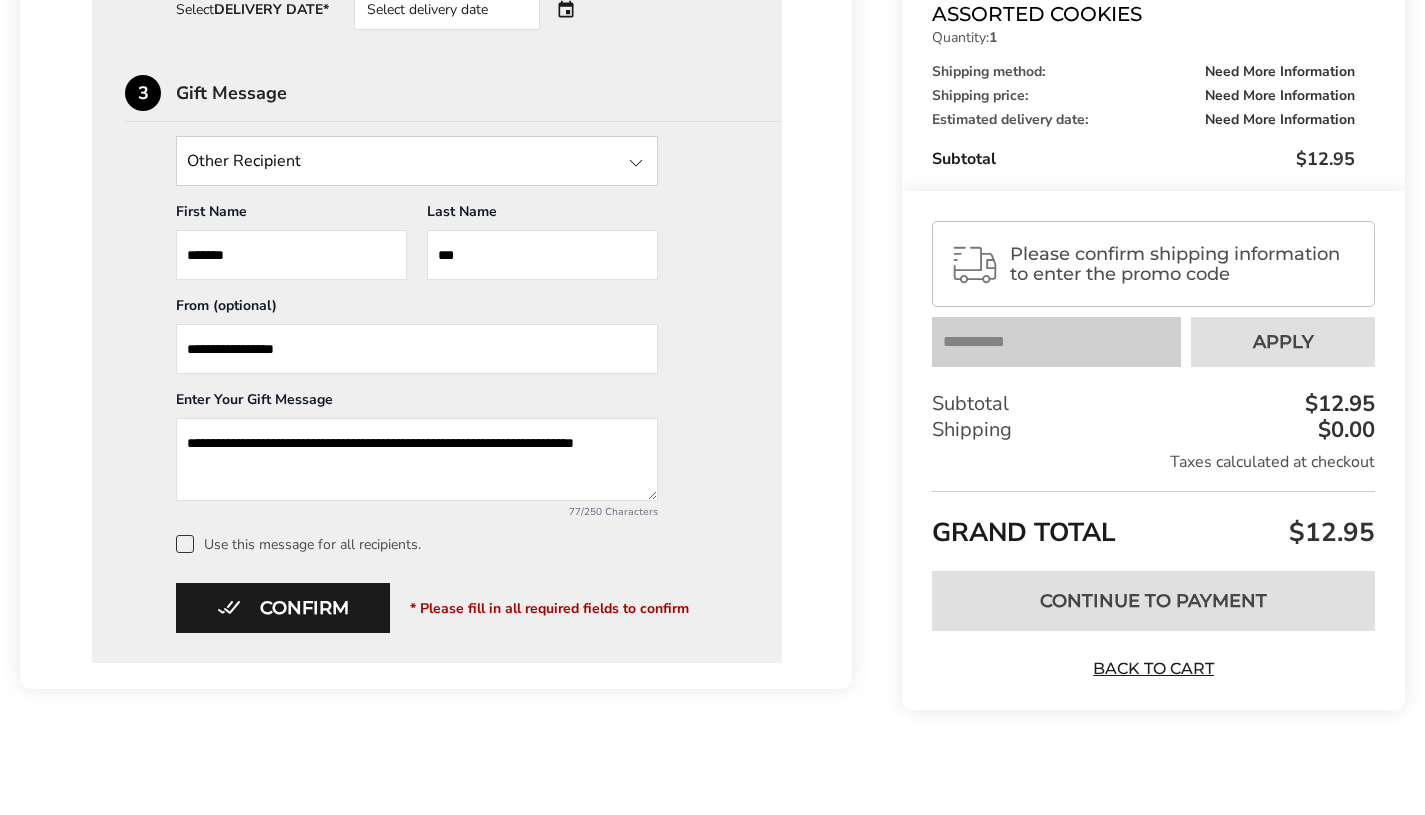 scroll, scrollTop: 874, scrollLeft: 0, axis: vertical 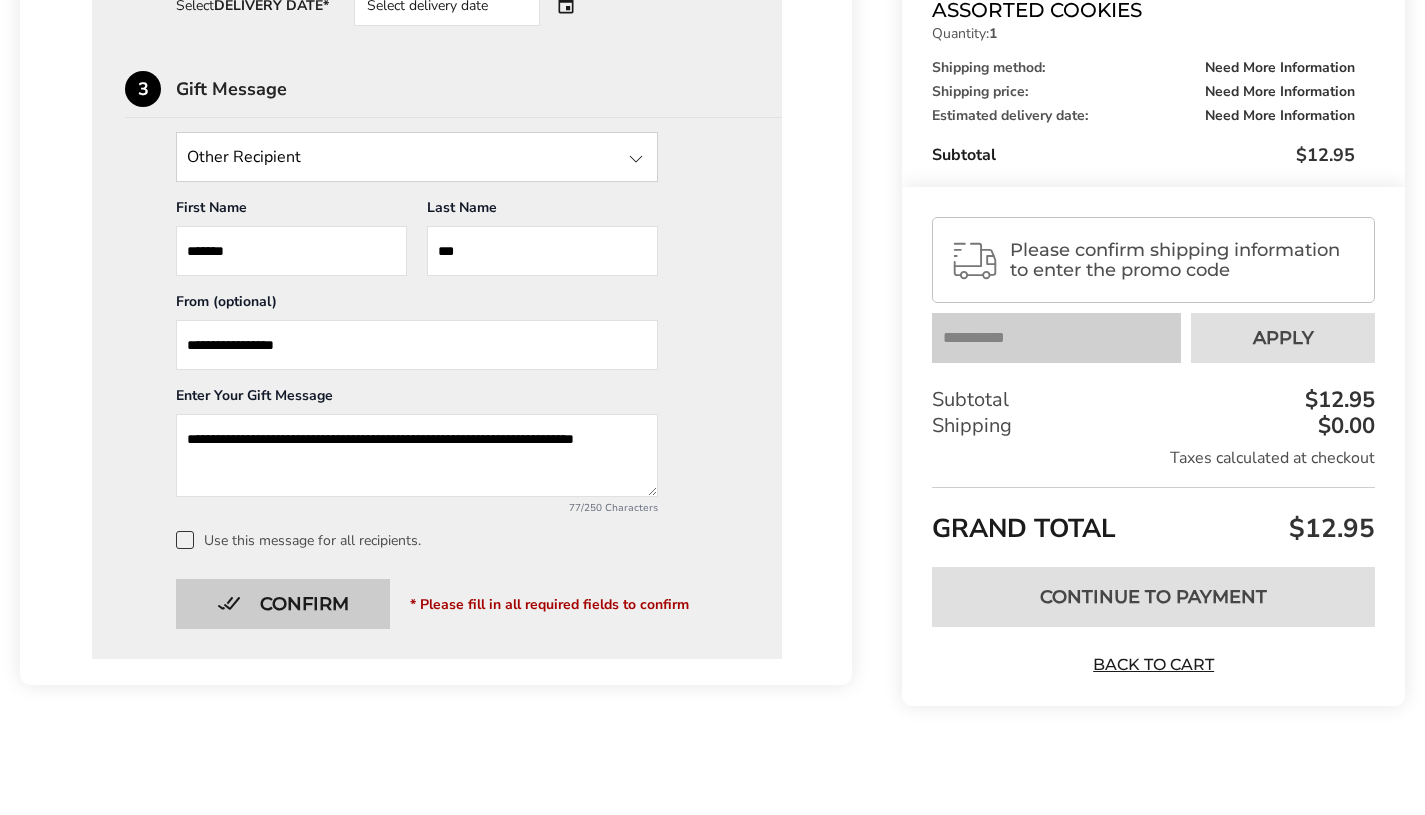 click on "Confirm" at bounding box center (283, 604) 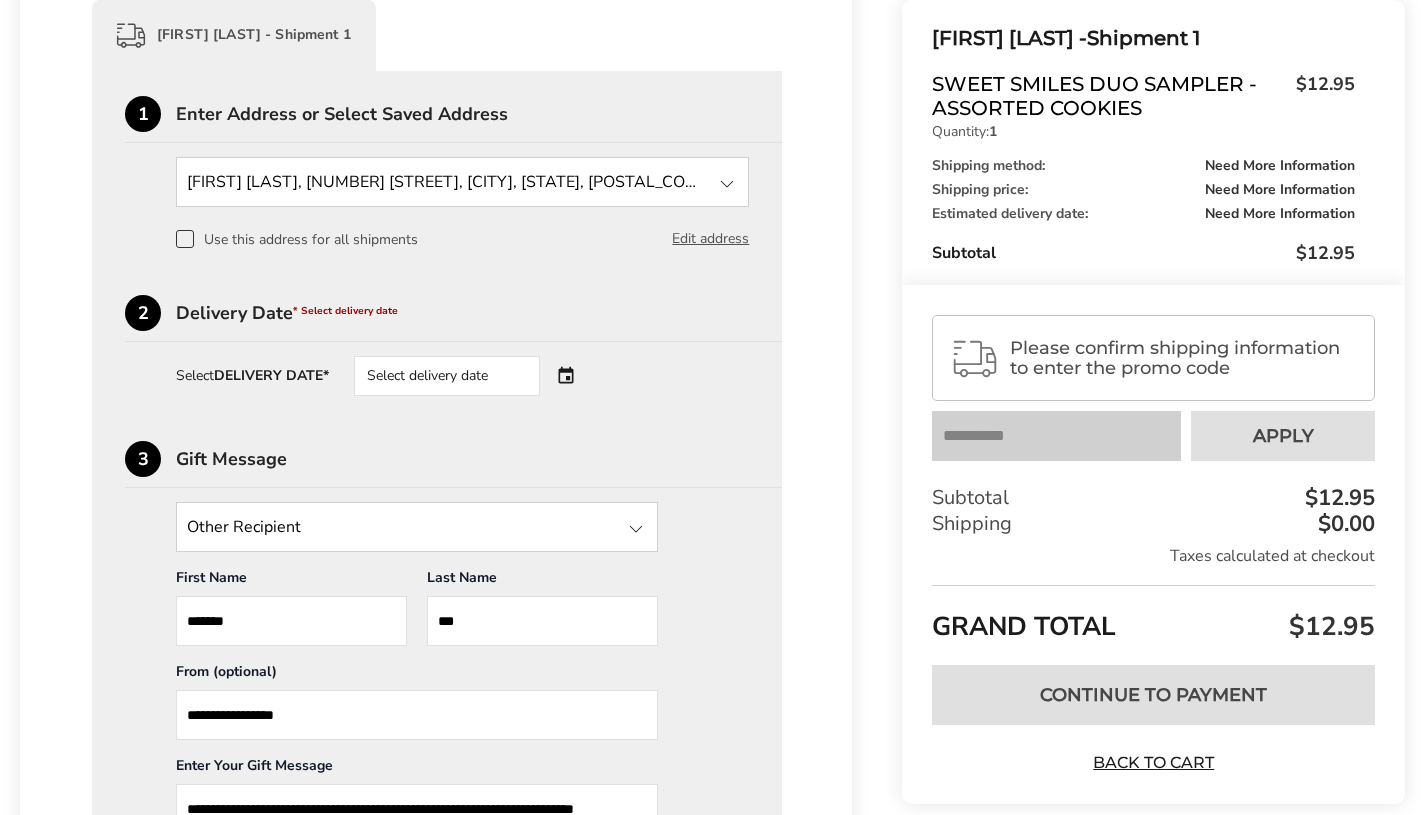 scroll, scrollTop: 491, scrollLeft: 0, axis: vertical 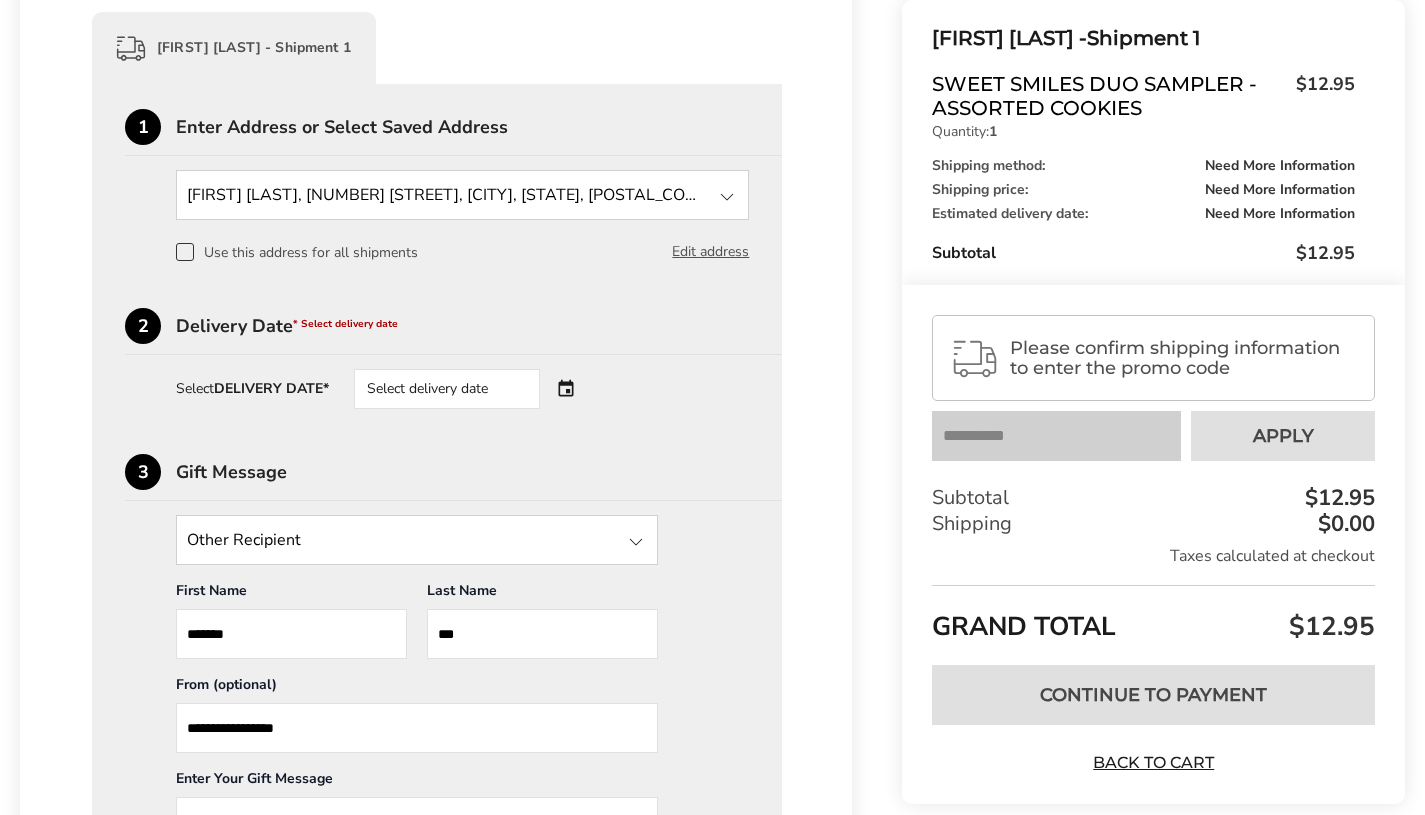 click on "Select delivery date" at bounding box center [475, 389] 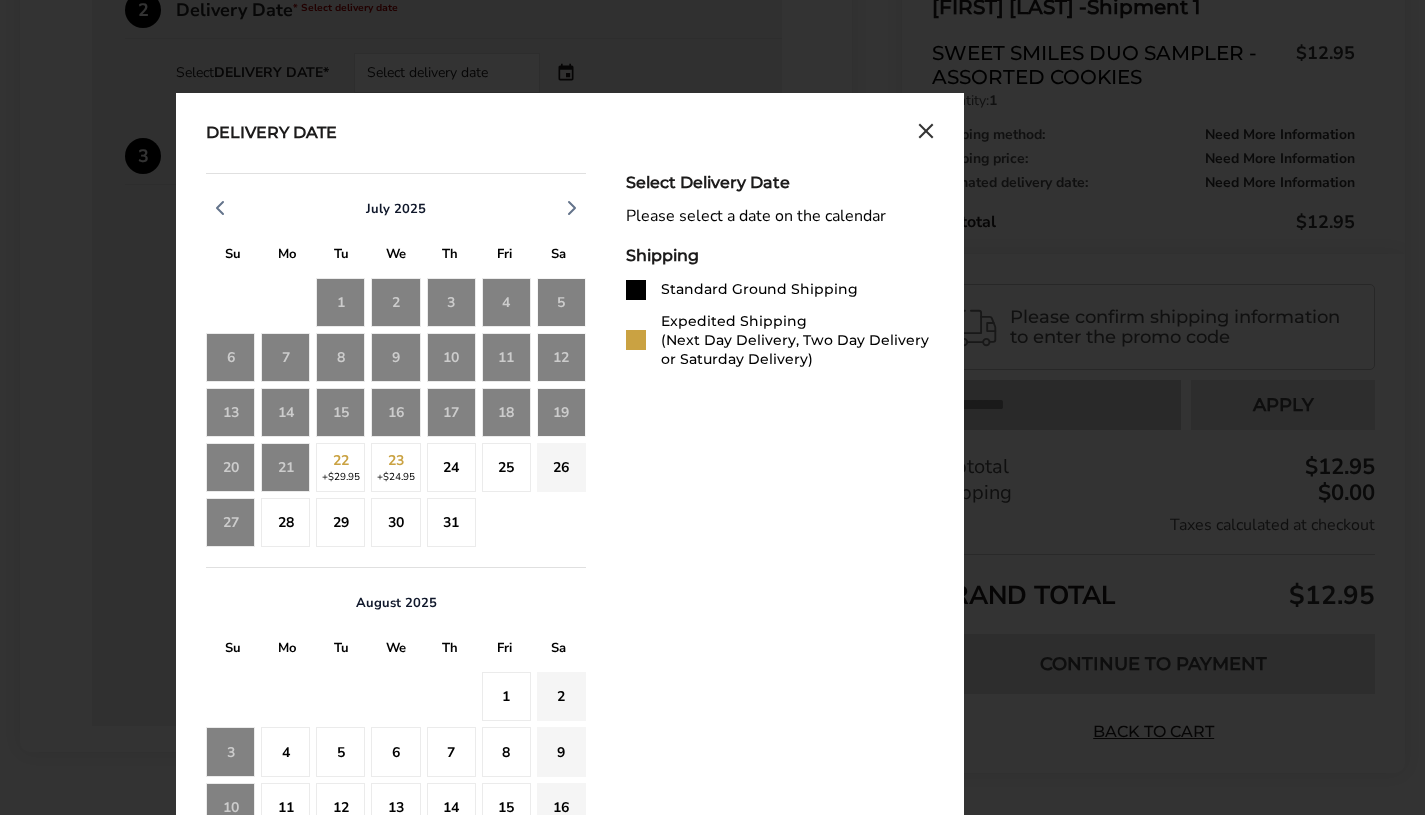 scroll, scrollTop: 809, scrollLeft: 0, axis: vertical 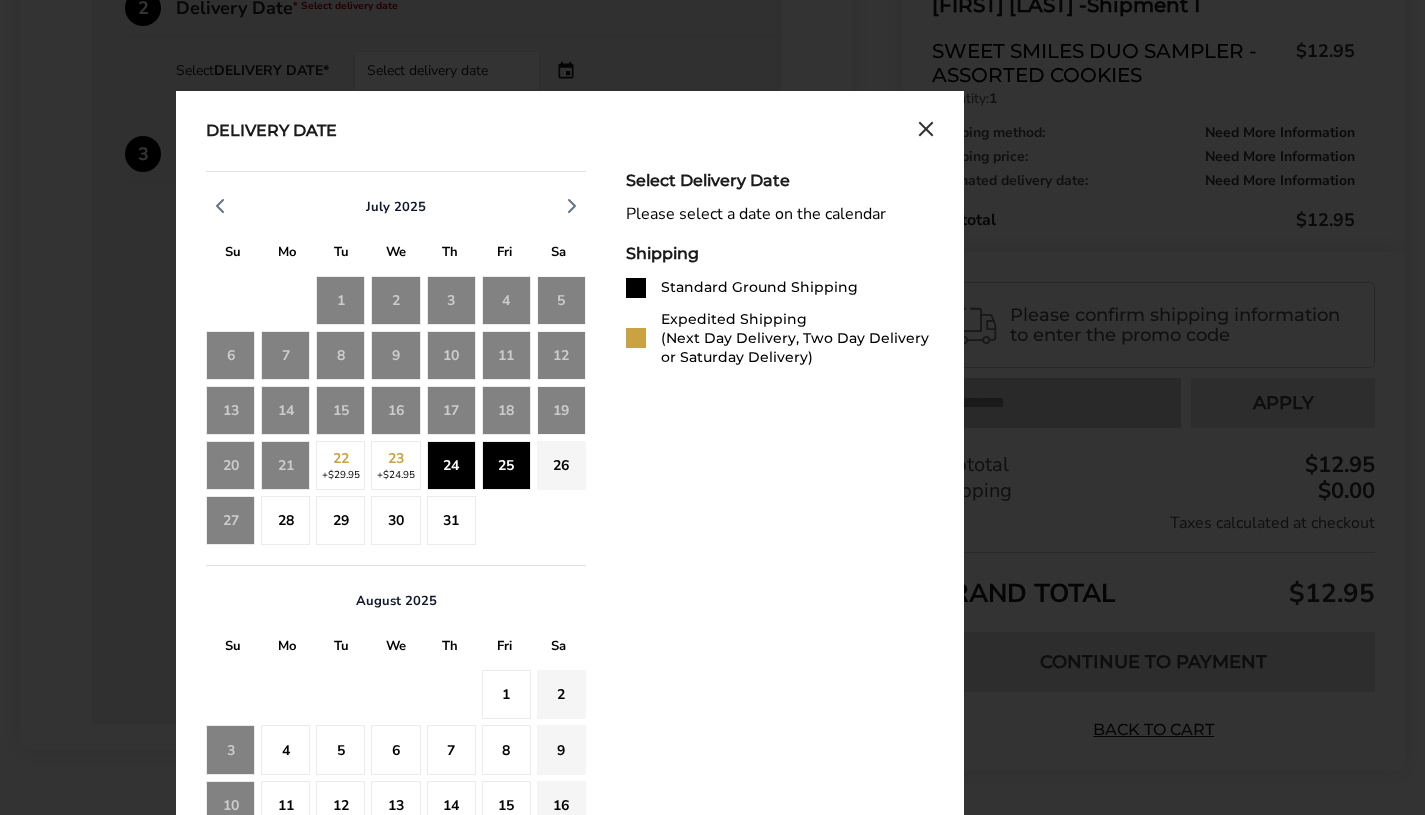 click on "24" 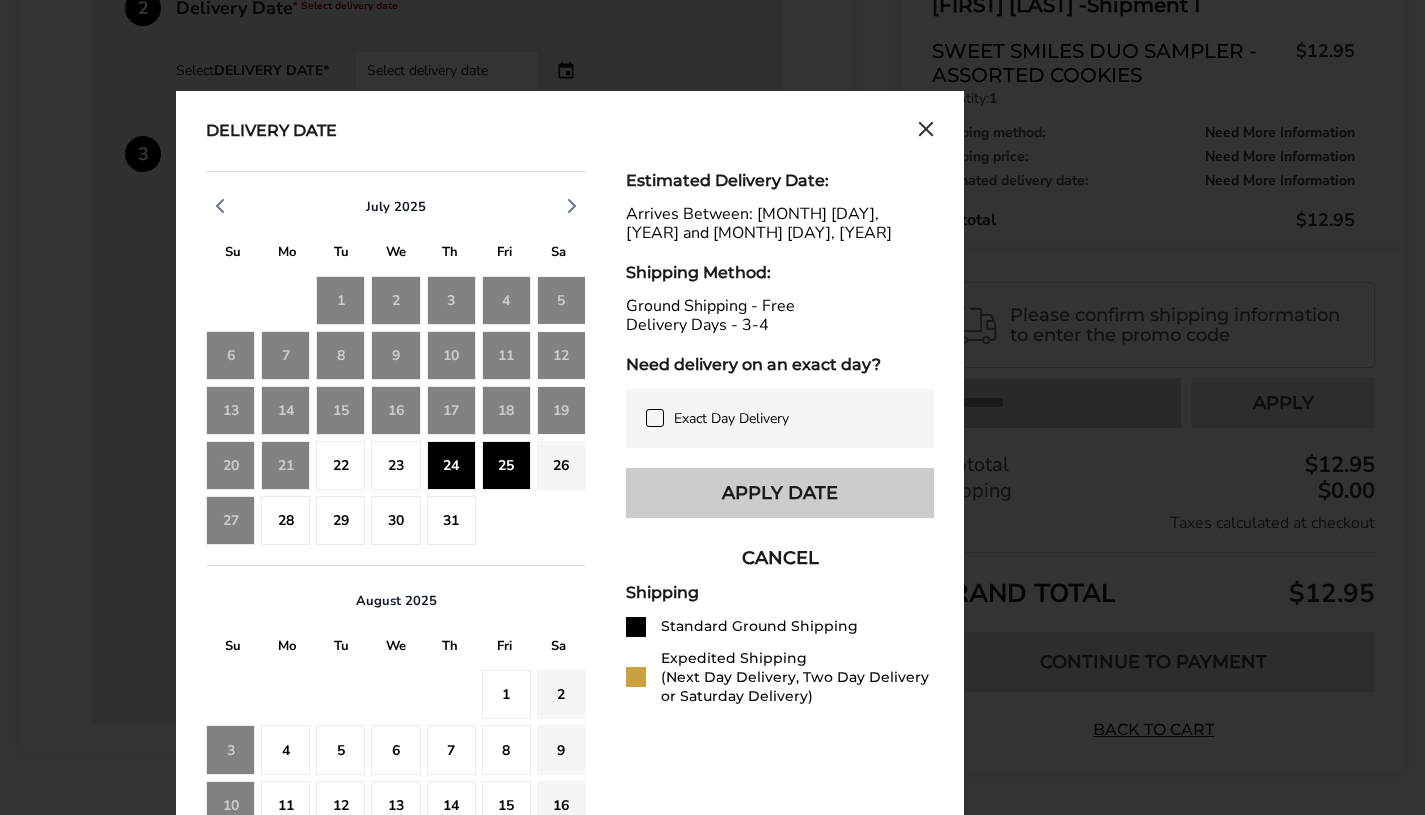 click on "Apply Date" at bounding box center (780, 493) 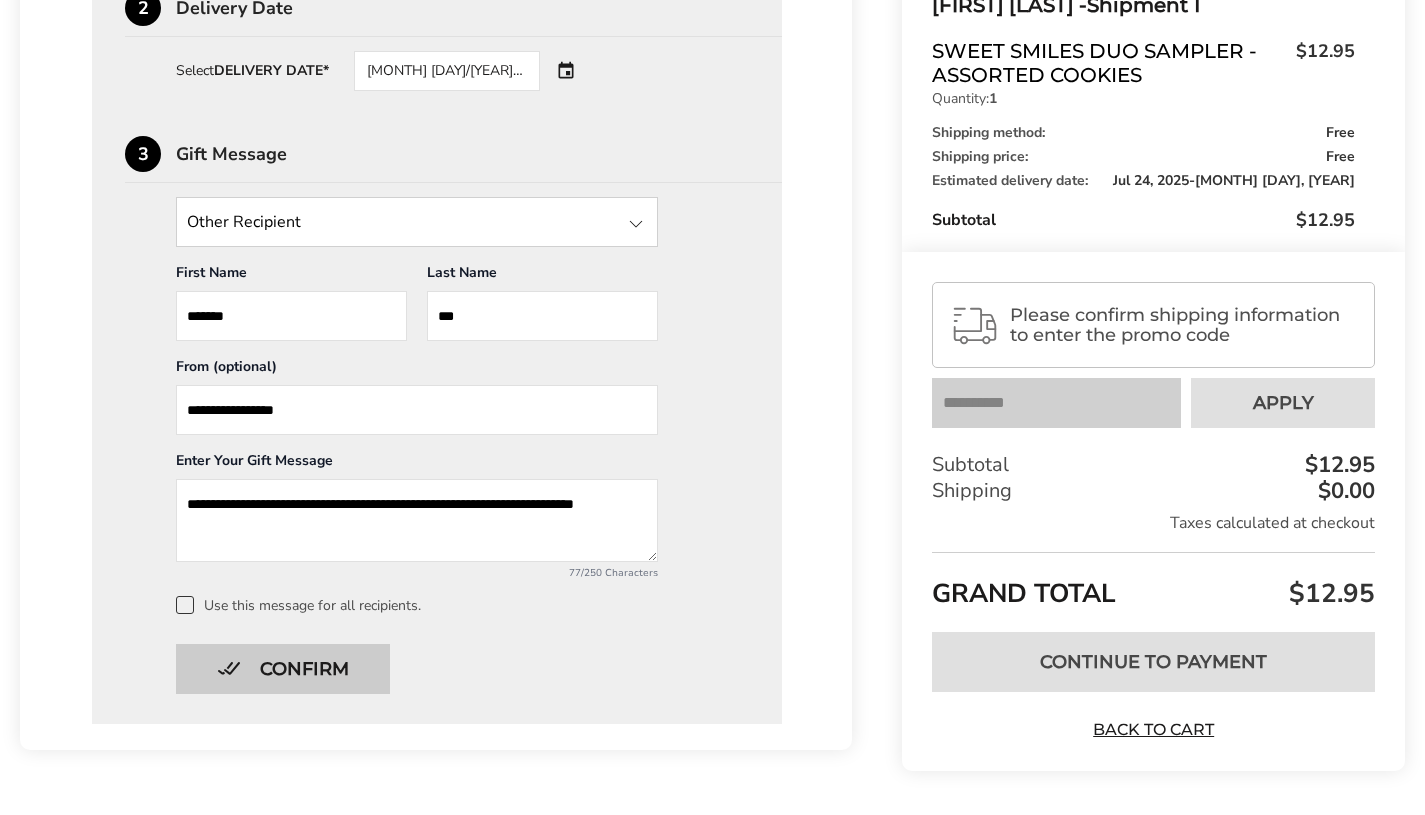 click on "Confirm" at bounding box center [283, 669] 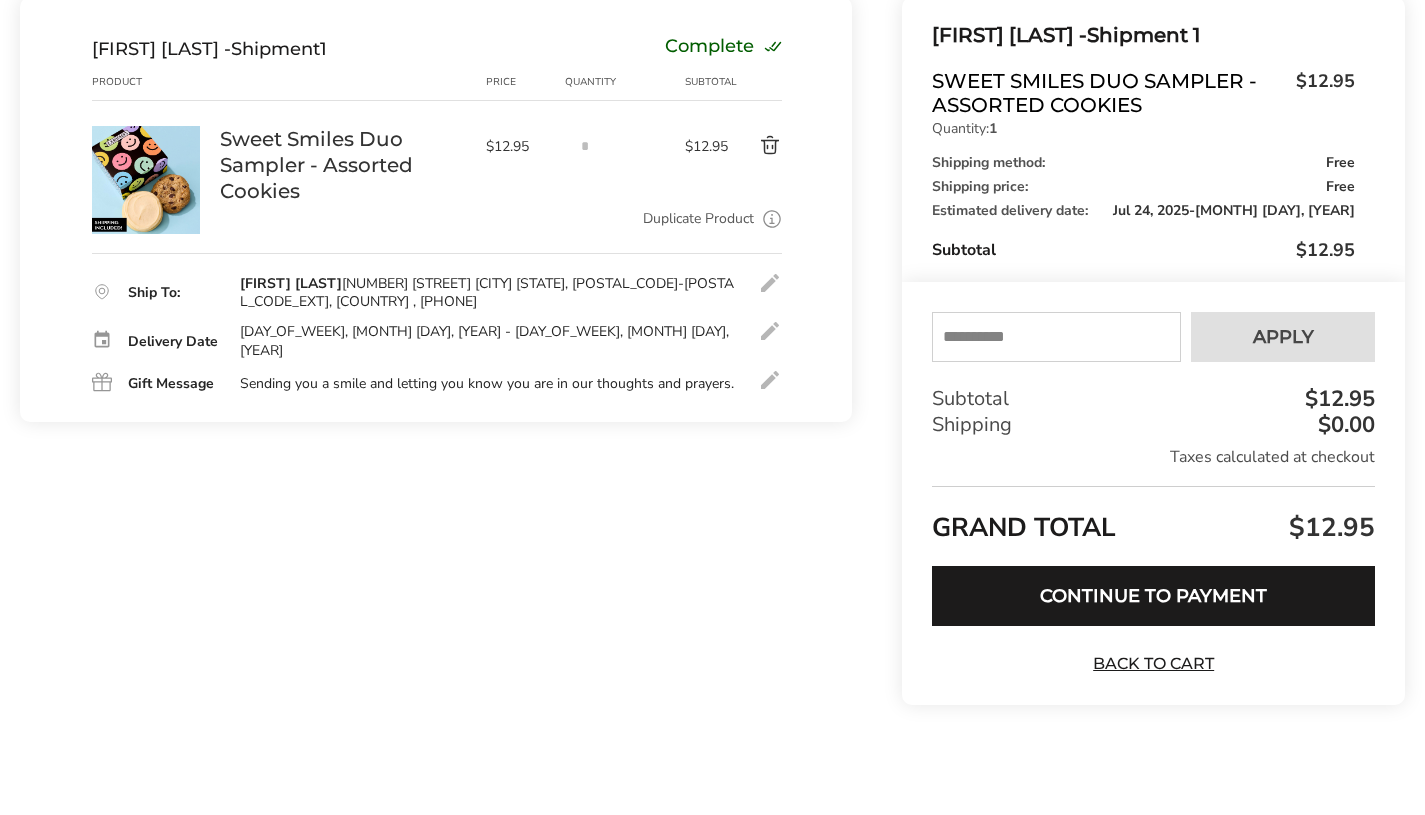 scroll, scrollTop: 247, scrollLeft: 0, axis: vertical 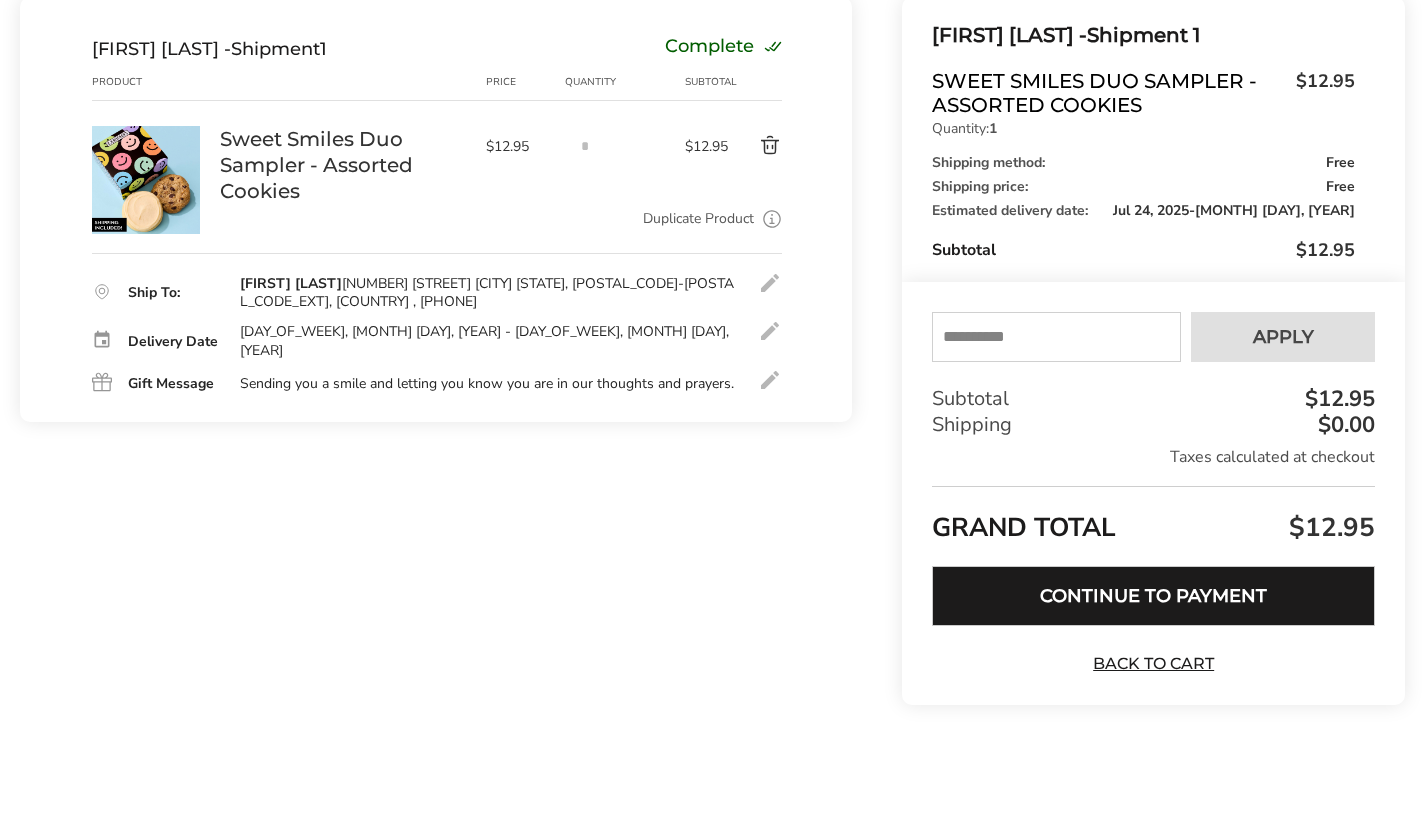click on "Continue to Payment" at bounding box center [1153, 596] 